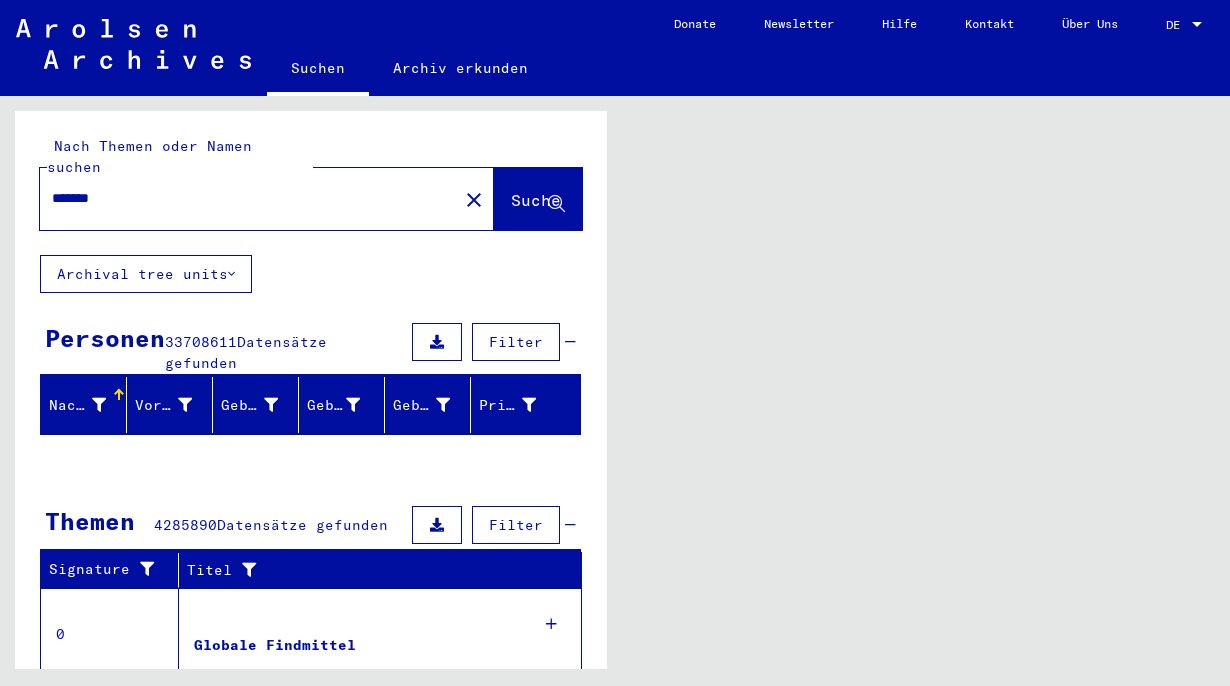scroll, scrollTop: 0, scrollLeft: 0, axis: both 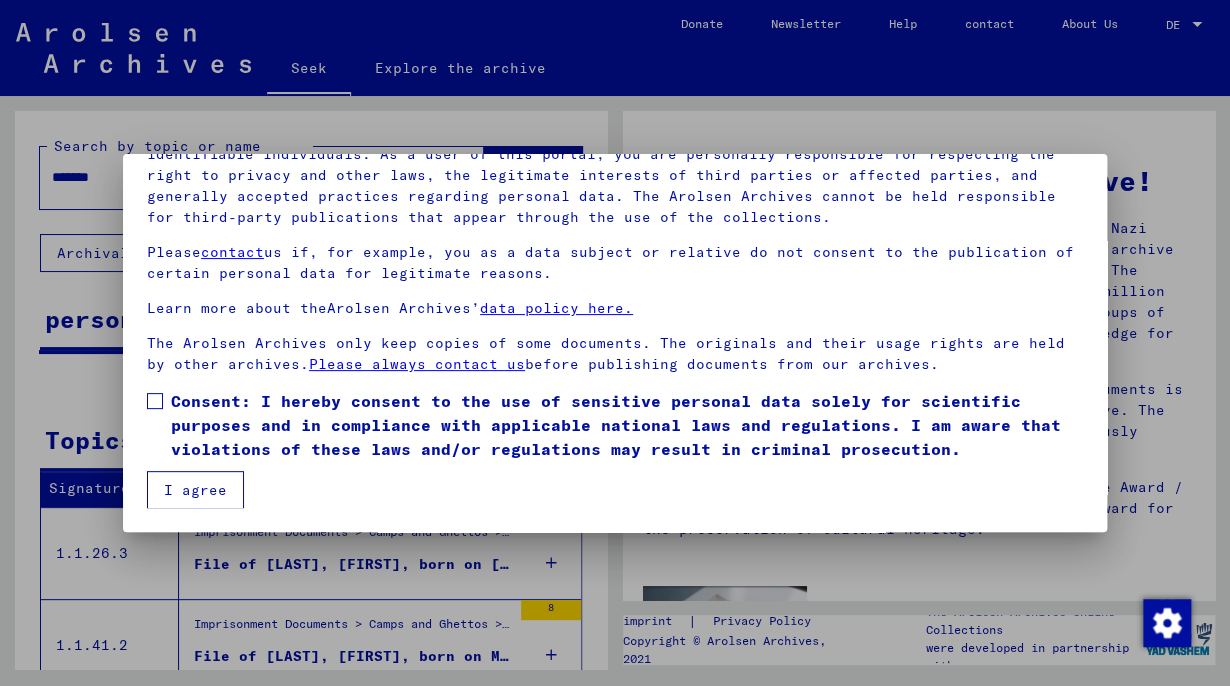 click at bounding box center [155, 401] 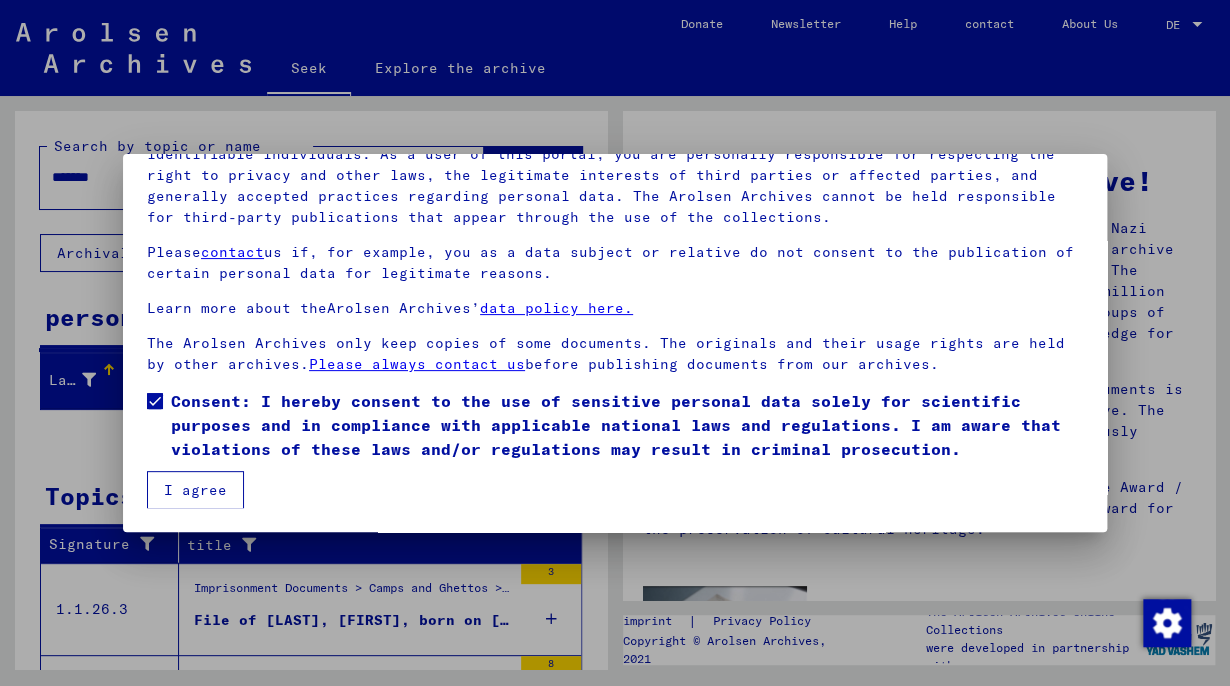click on "I agree" at bounding box center [195, 490] 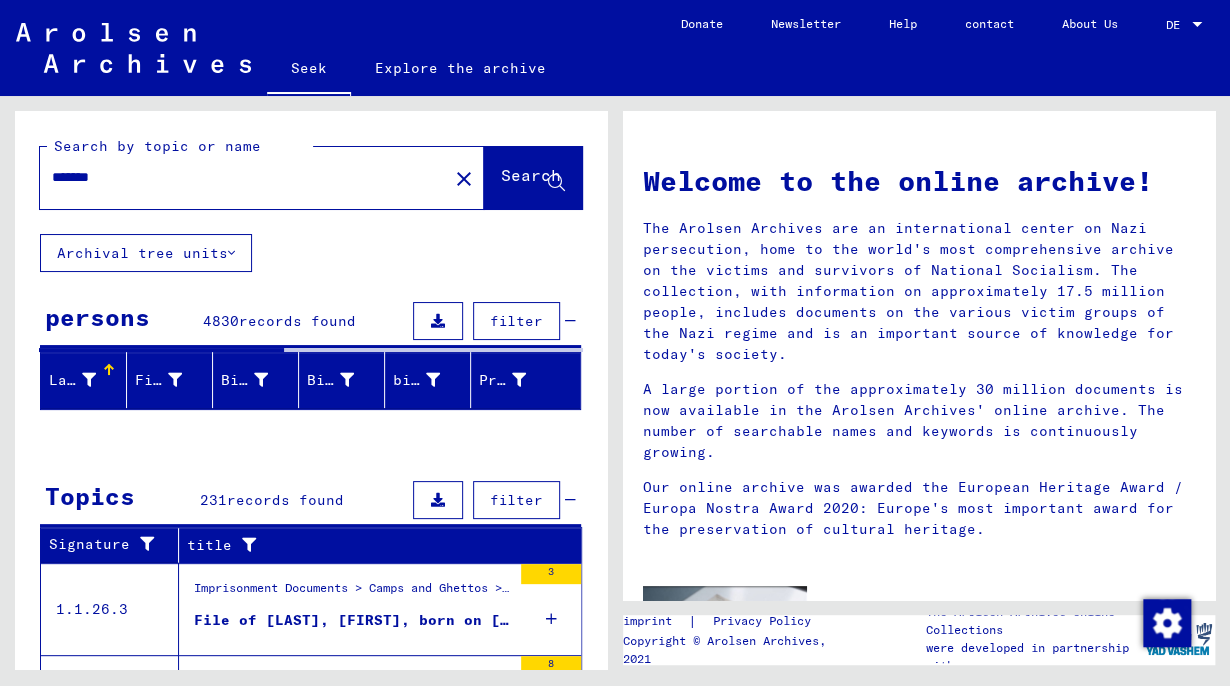 click on "*******" at bounding box center (238, 177) 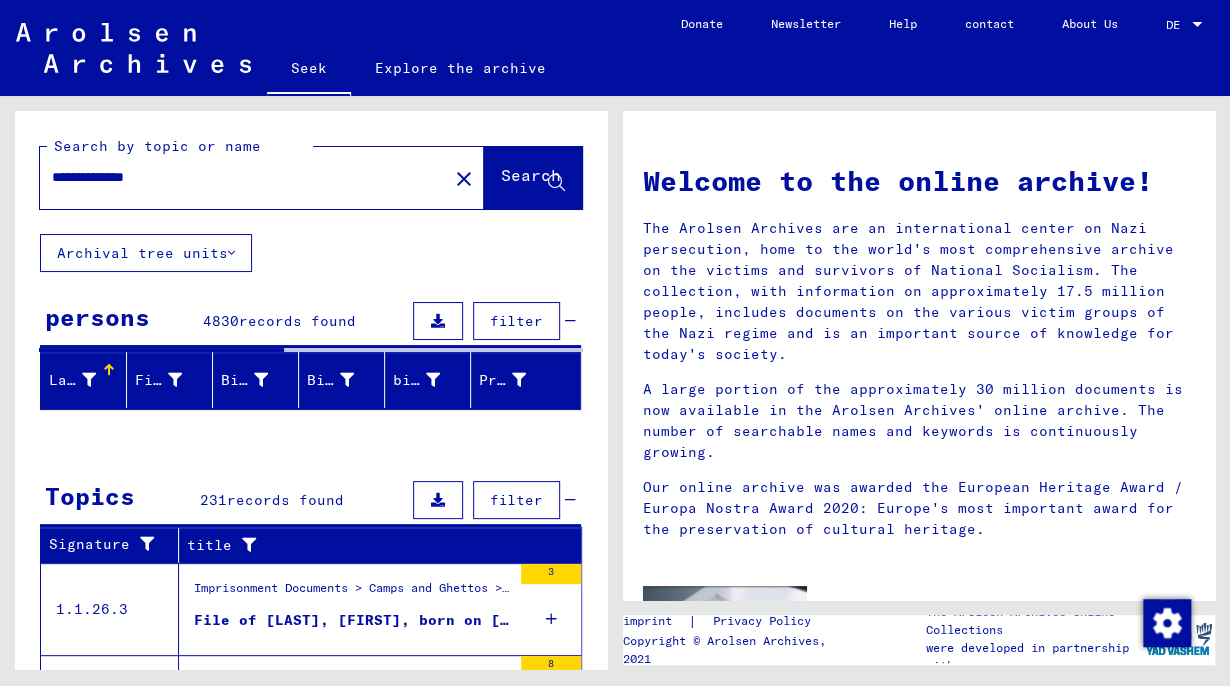 type on "**********" 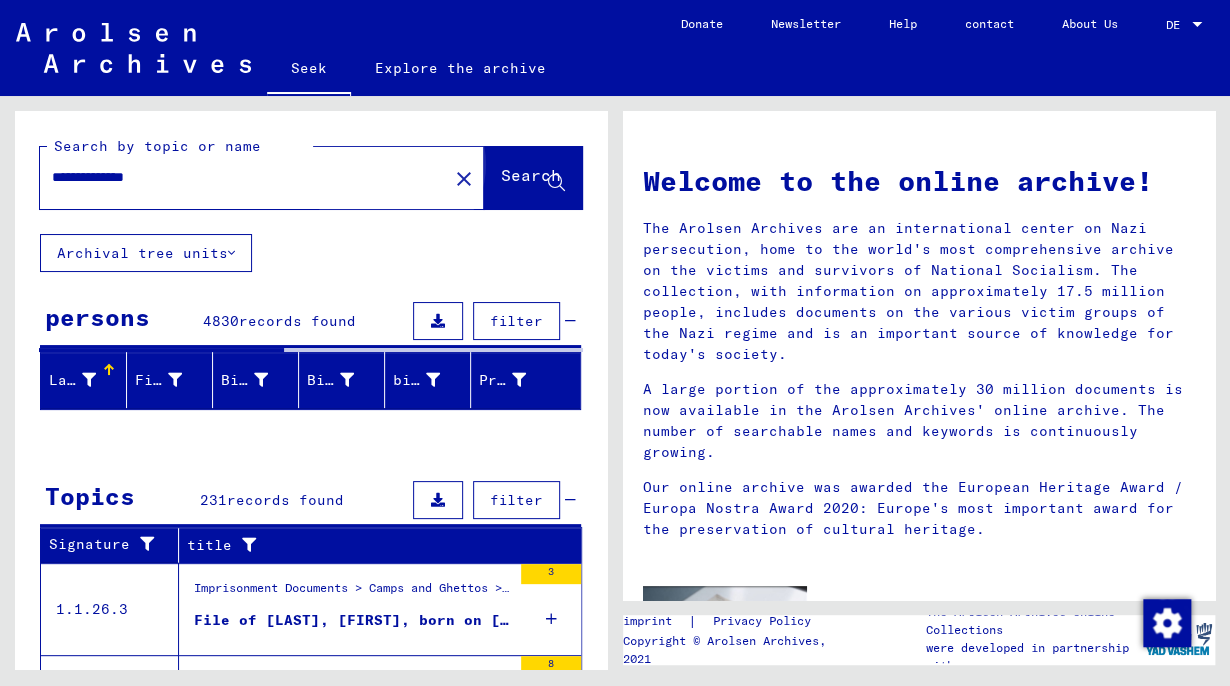 click on "Search" 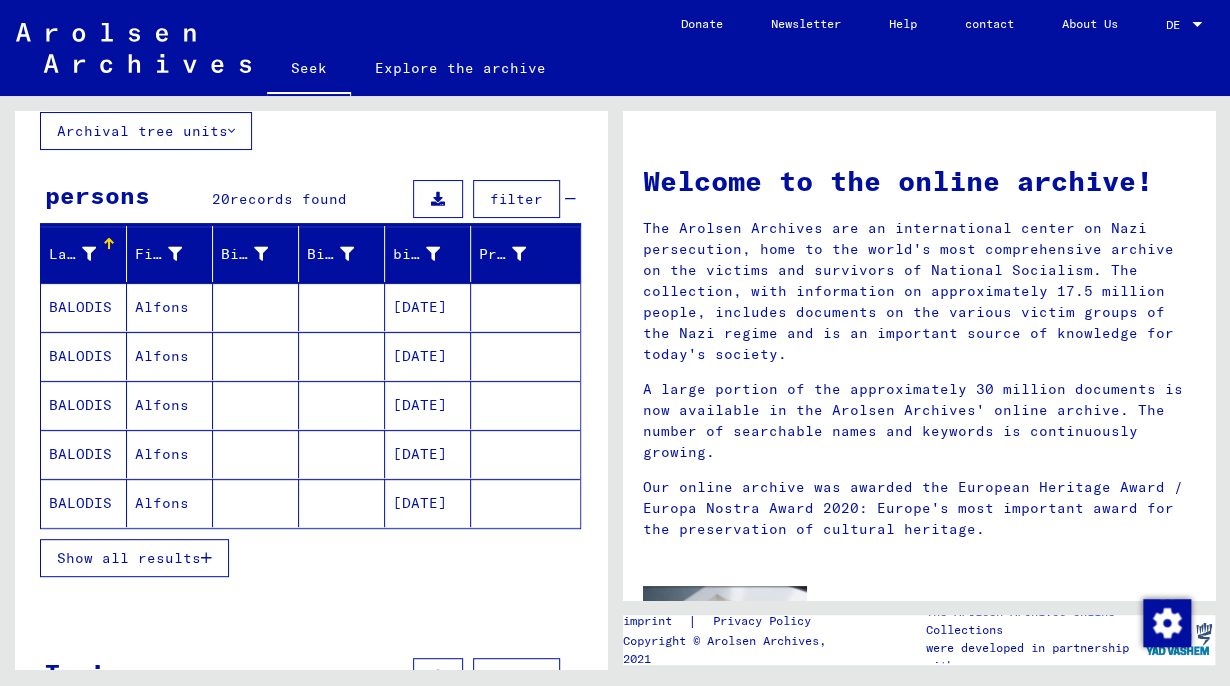 scroll, scrollTop: 92, scrollLeft: 0, axis: vertical 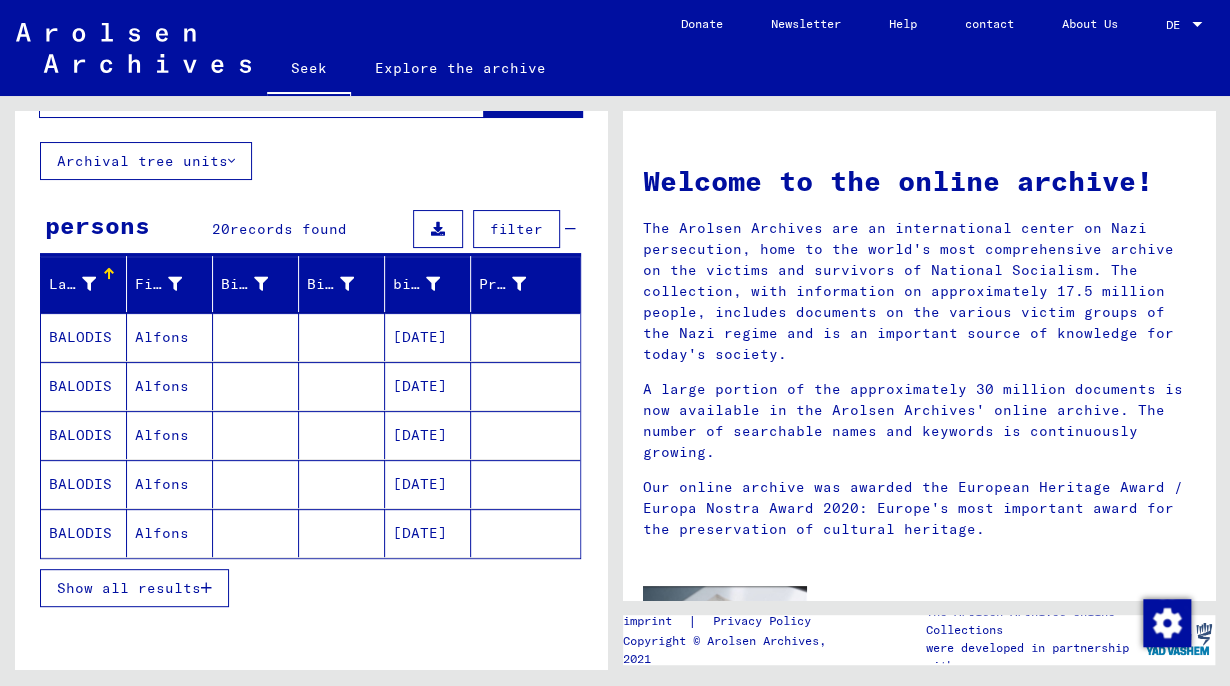 click on "BALODIS" at bounding box center (80, 386) 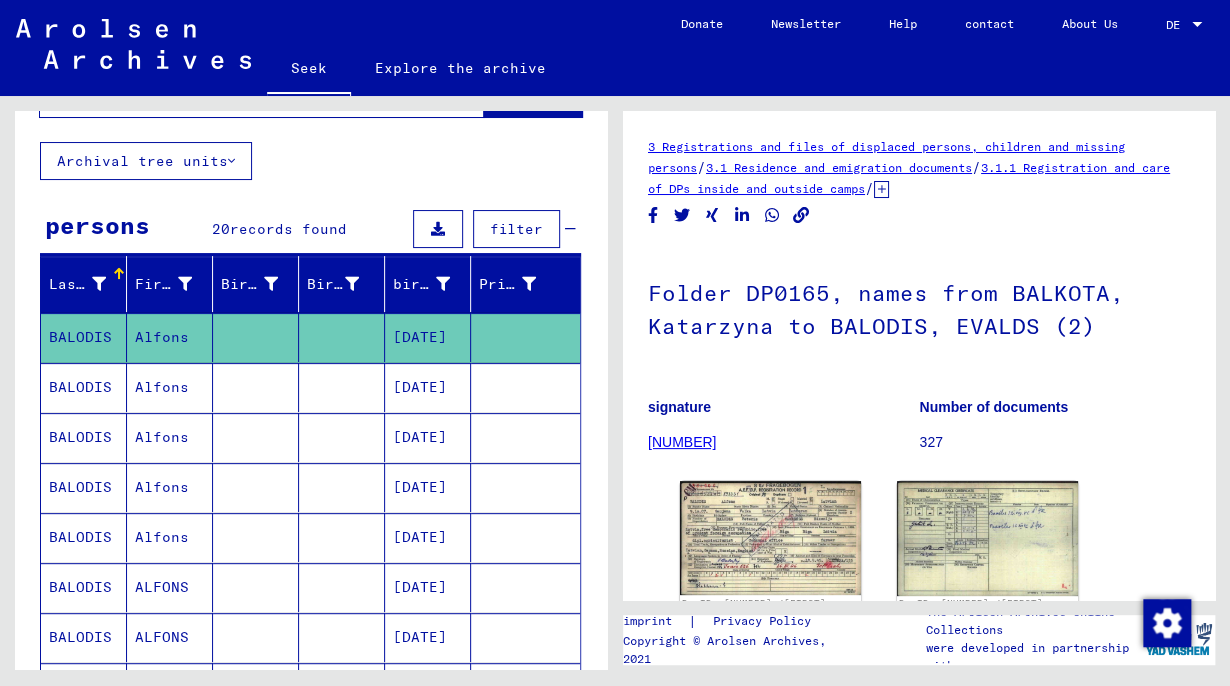 scroll, scrollTop: 183, scrollLeft: 0, axis: vertical 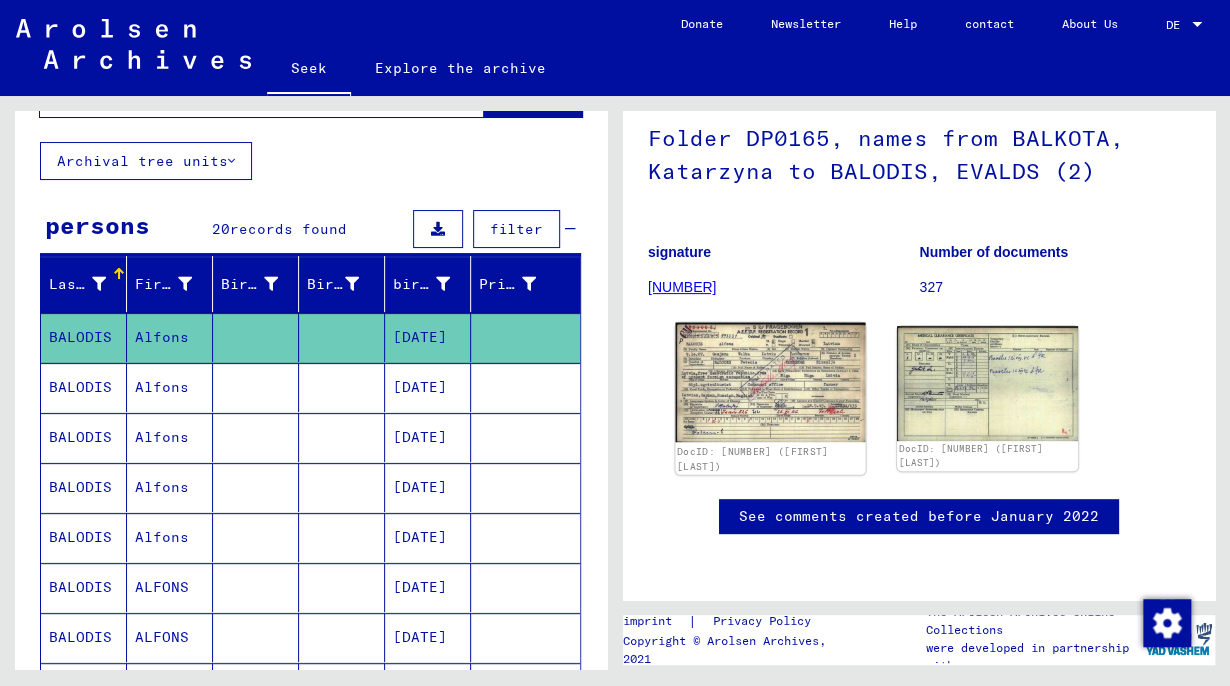 click 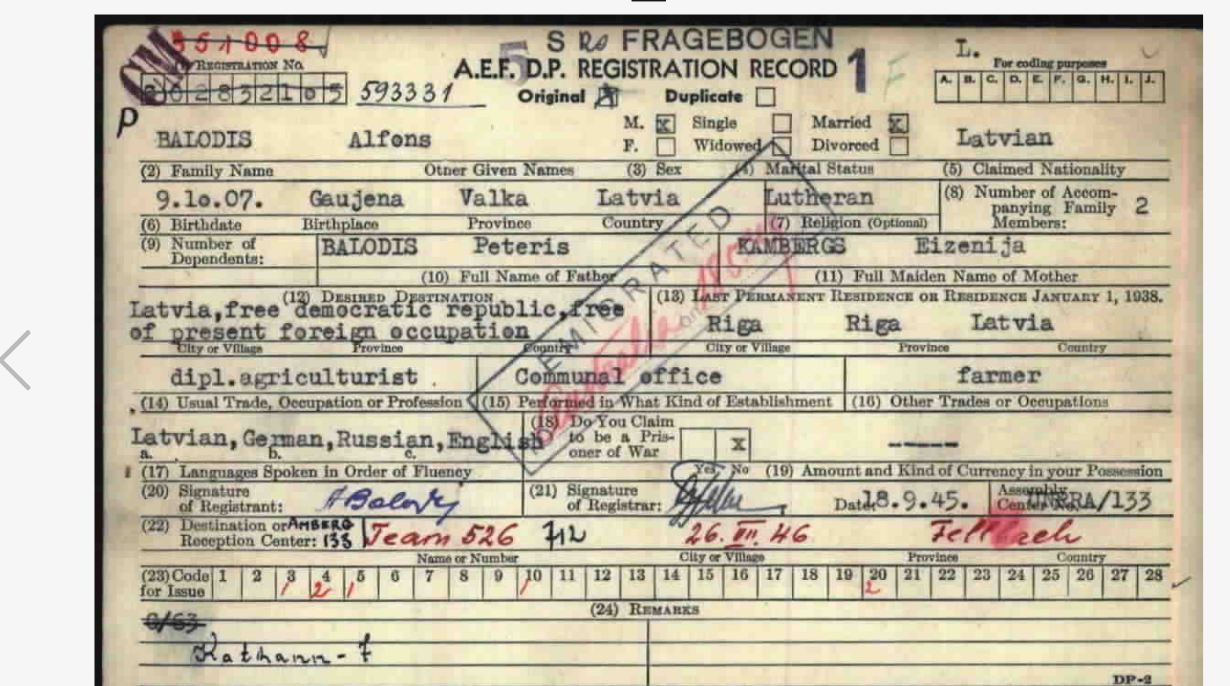 drag, startPoint x: 671, startPoint y: 392, endPoint x: 666, endPoint y: 276, distance: 116.10771 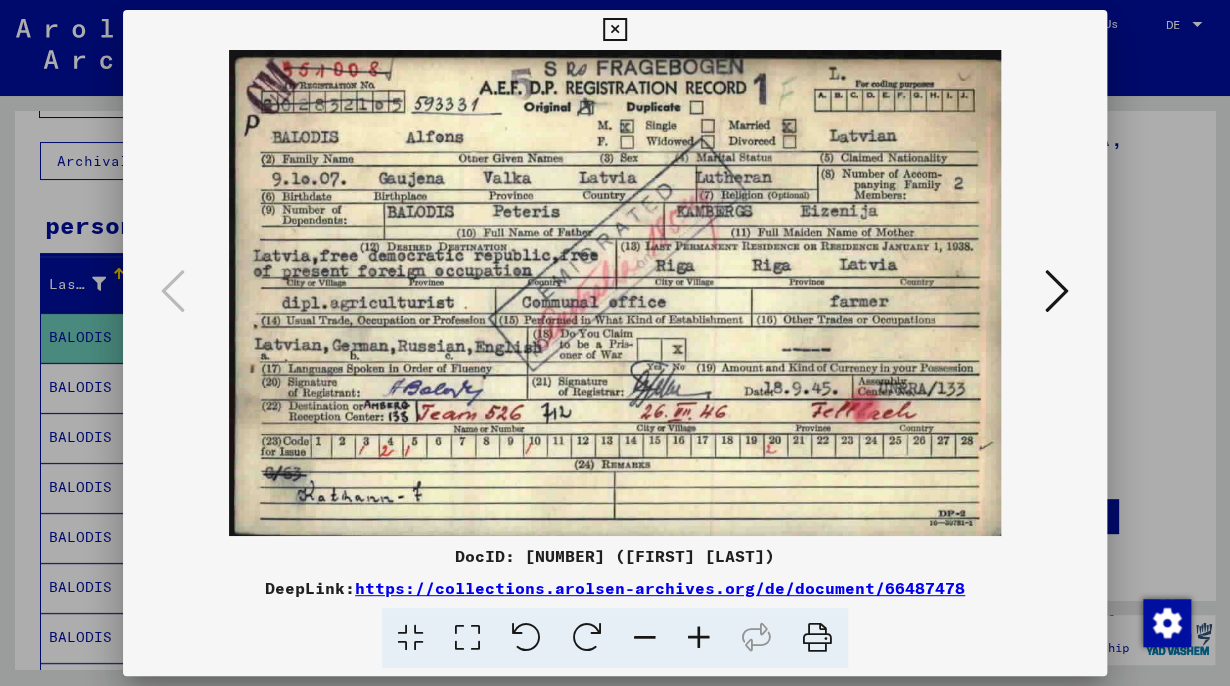 scroll, scrollTop: 0, scrollLeft: 0, axis: both 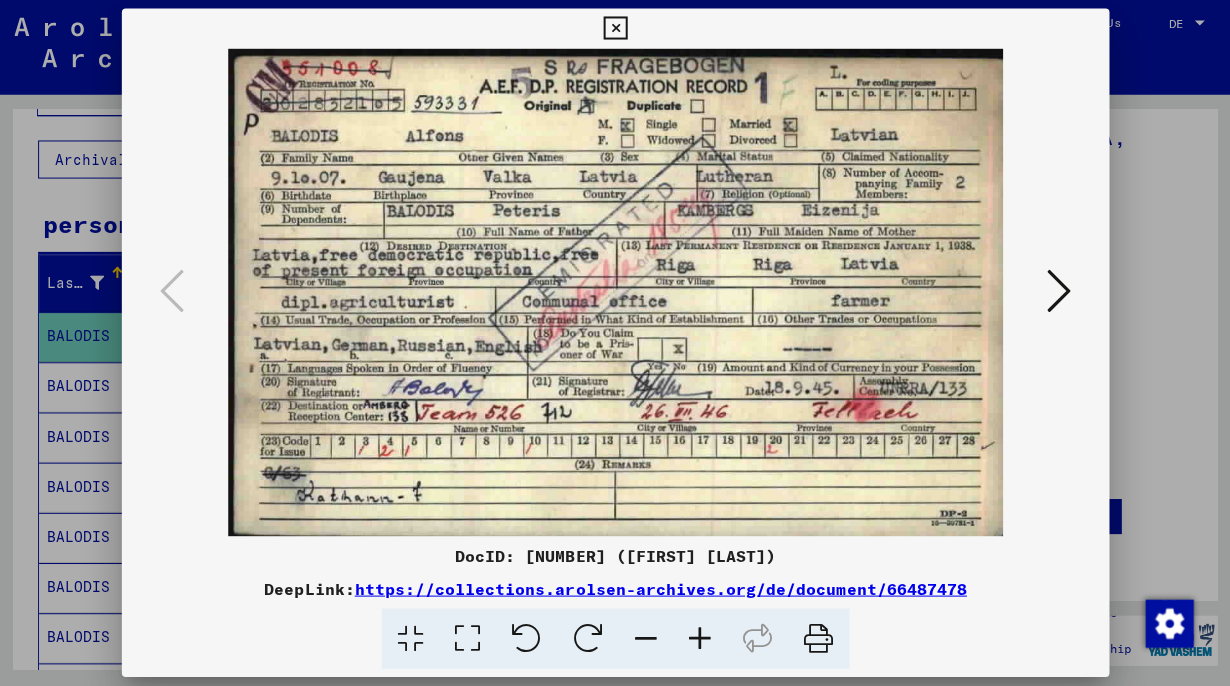 click at bounding box center (614, 30) 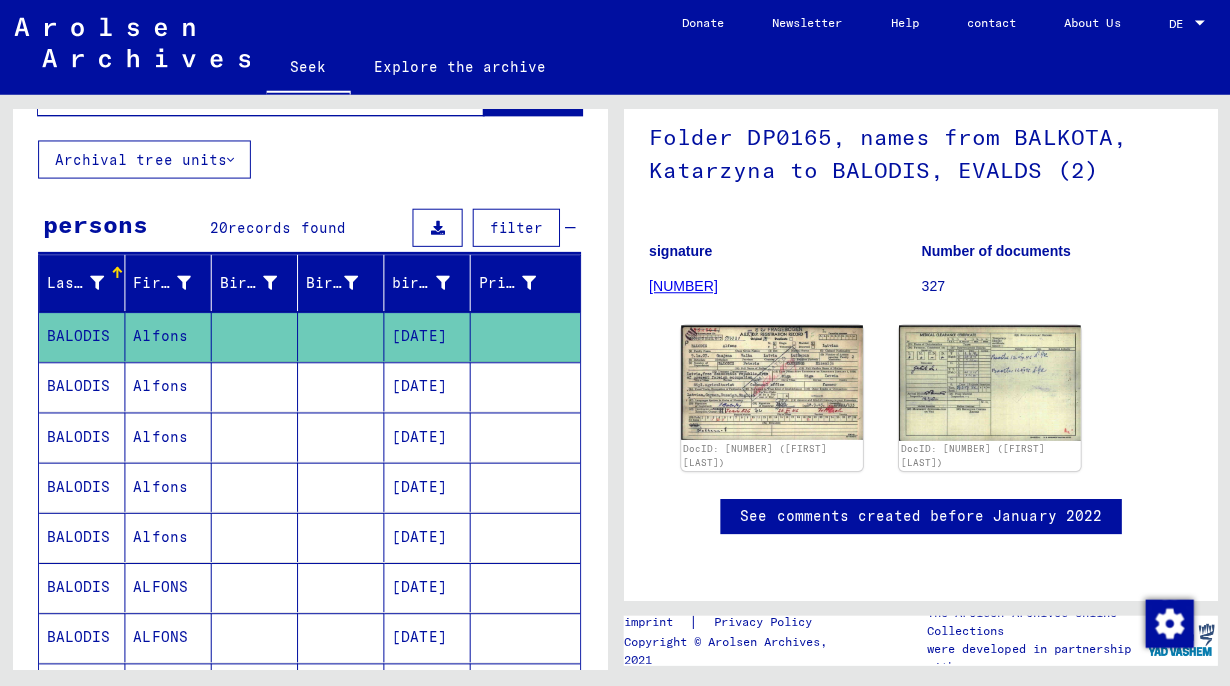 click on "BALODIS" at bounding box center [80, 437] 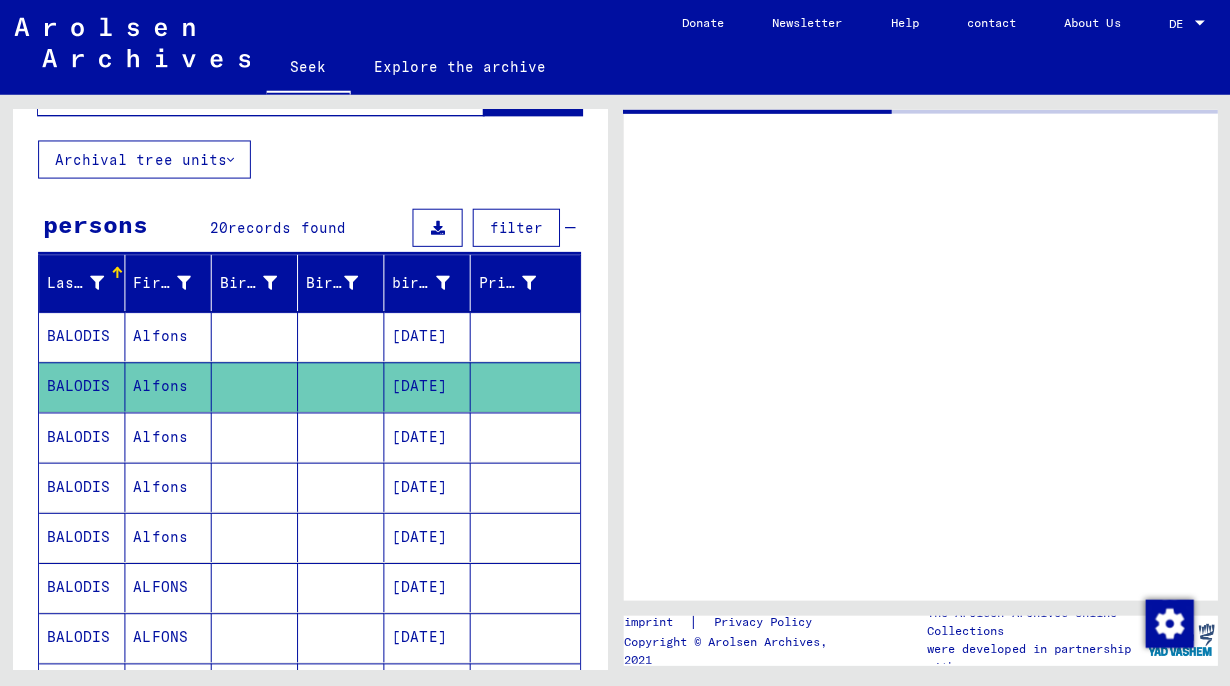 scroll, scrollTop: 0, scrollLeft: 0, axis: both 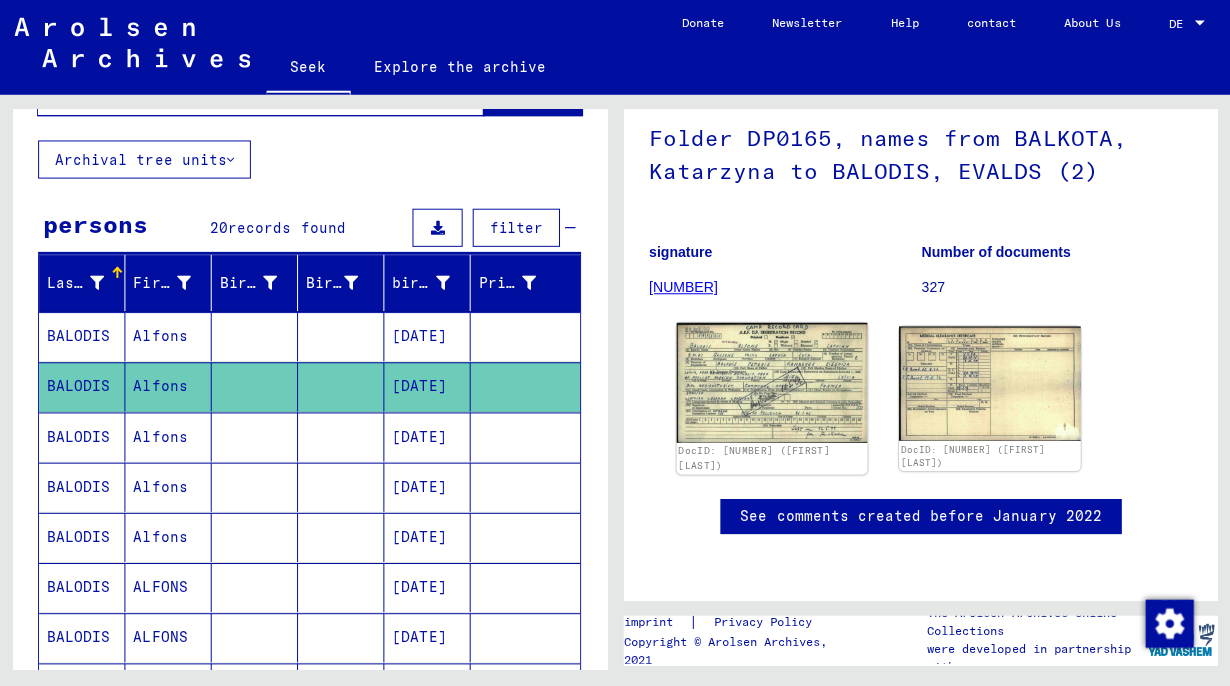 click 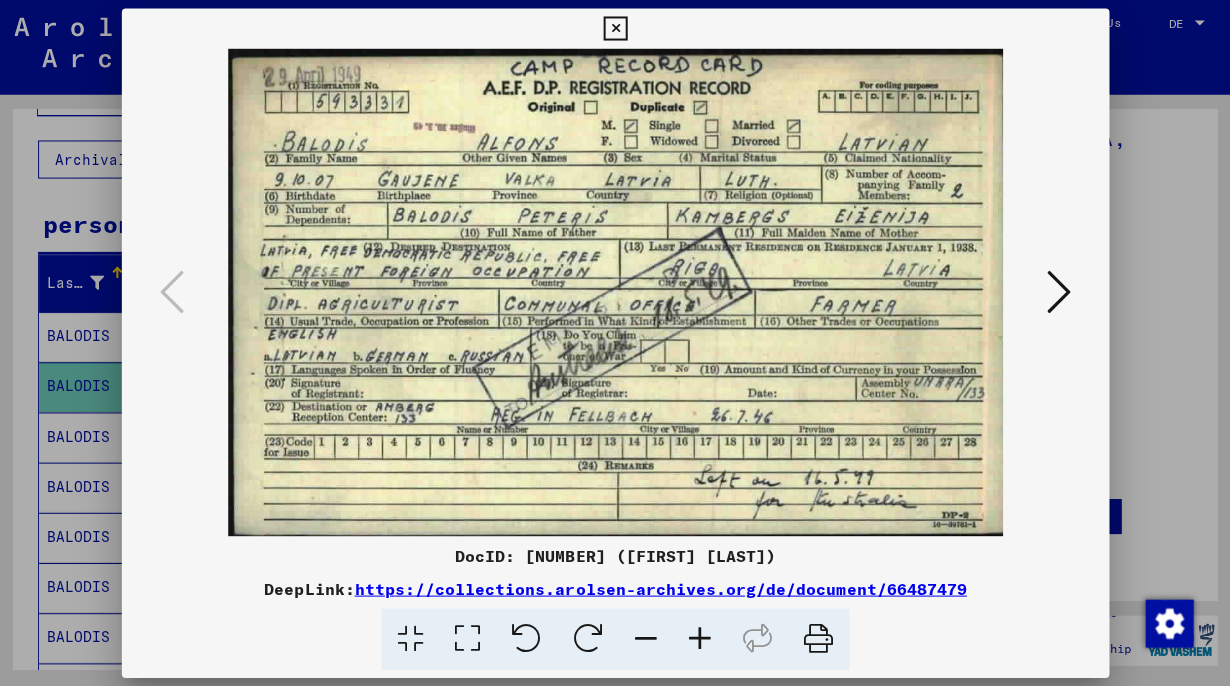 click at bounding box center [615, 293] 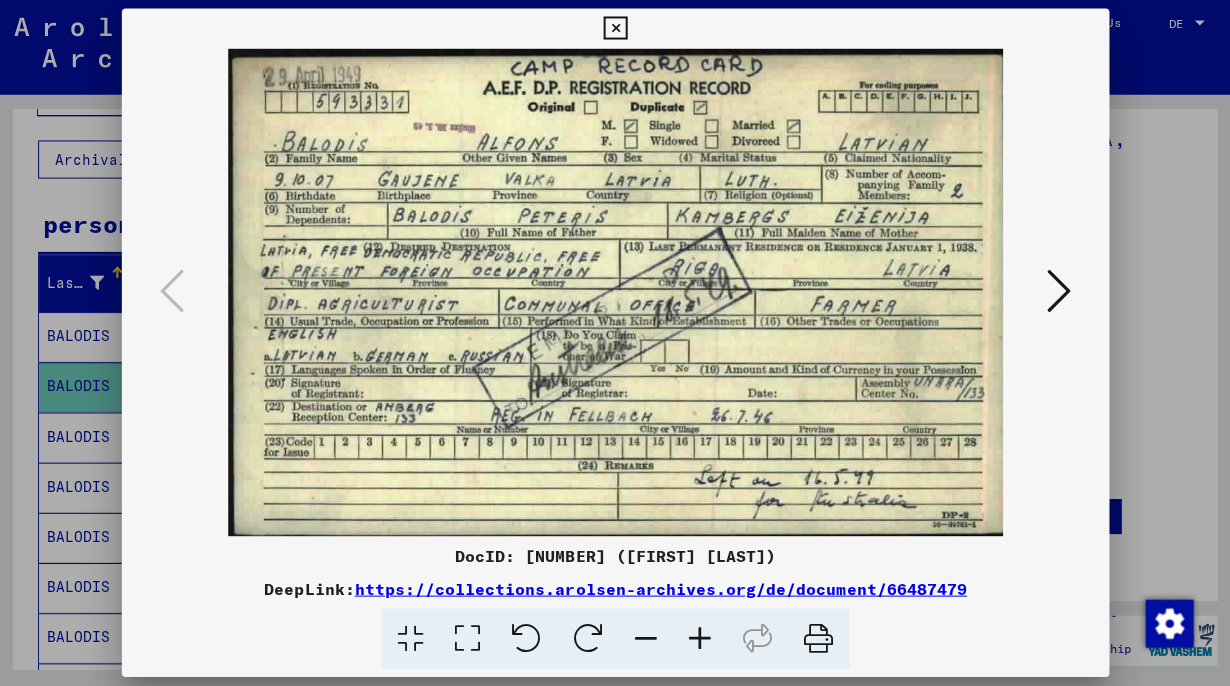 click at bounding box center [614, 30] 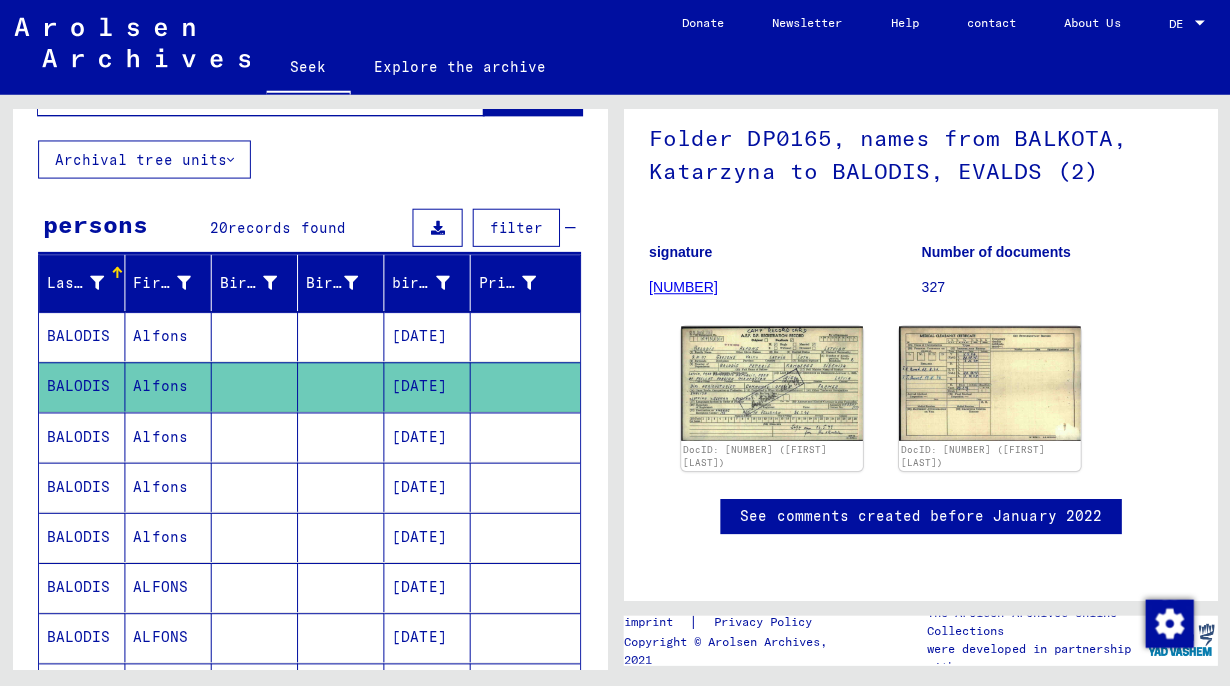 click on "BALODIS" at bounding box center (80, 487) 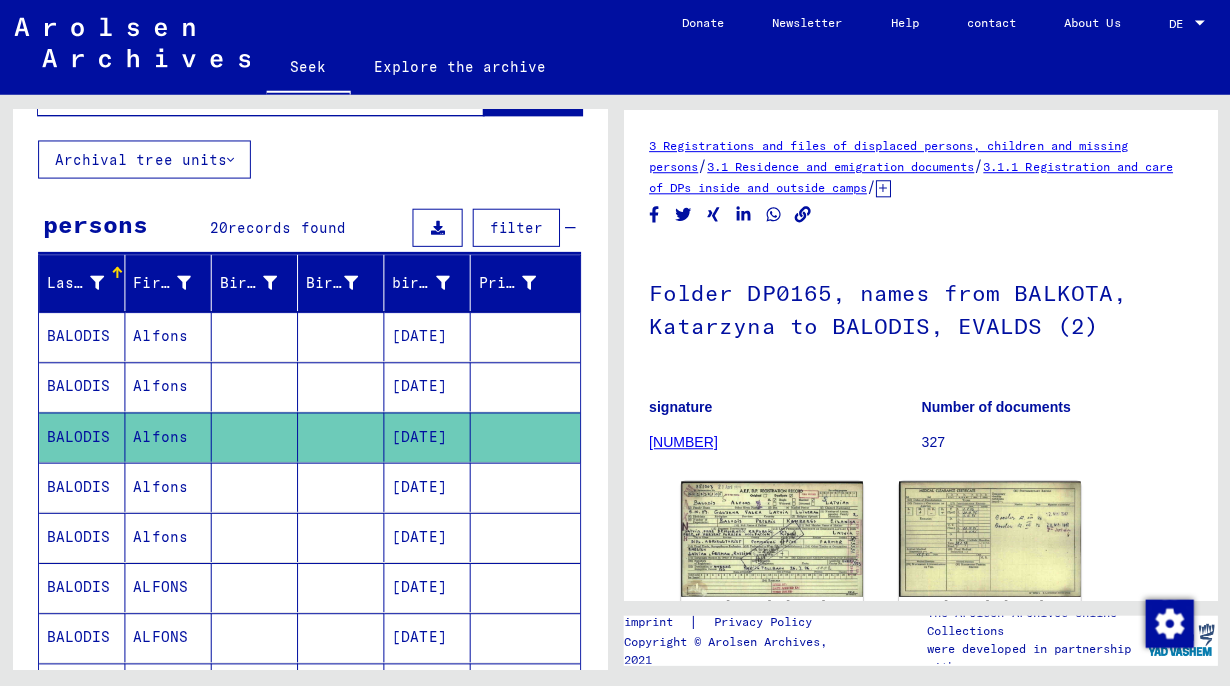 scroll, scrollTop: 0, scrollLeft: 0, axis: both 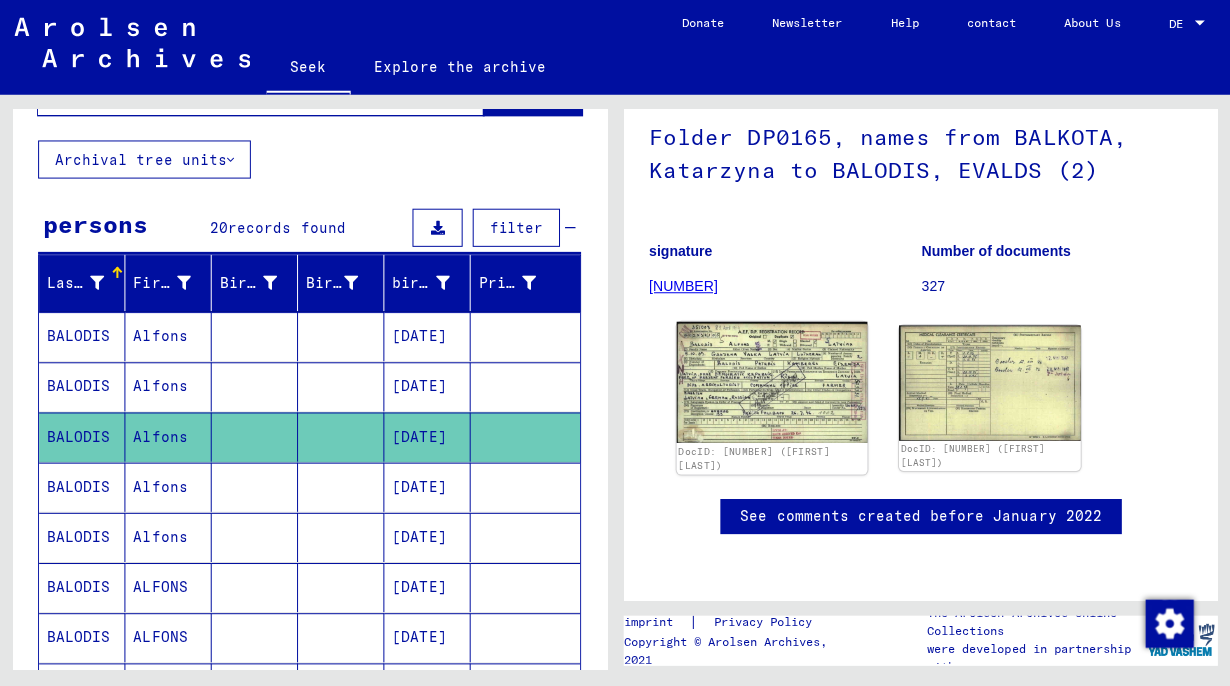 click 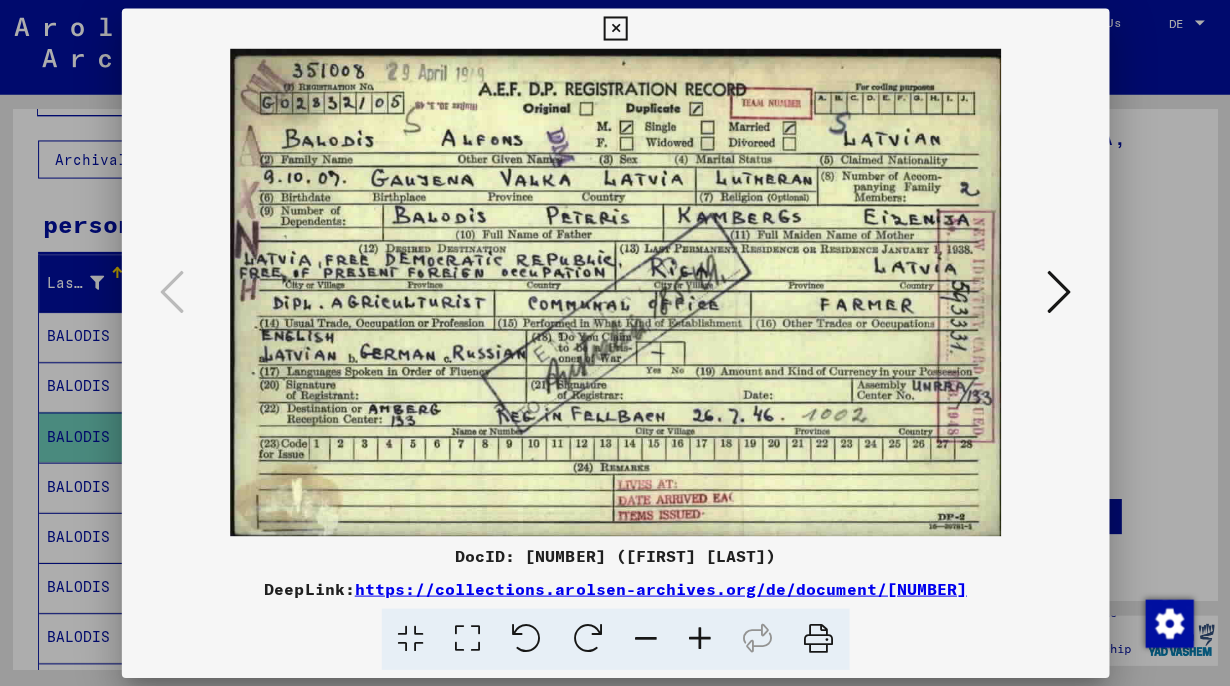 click at bounding box center (615, 293) 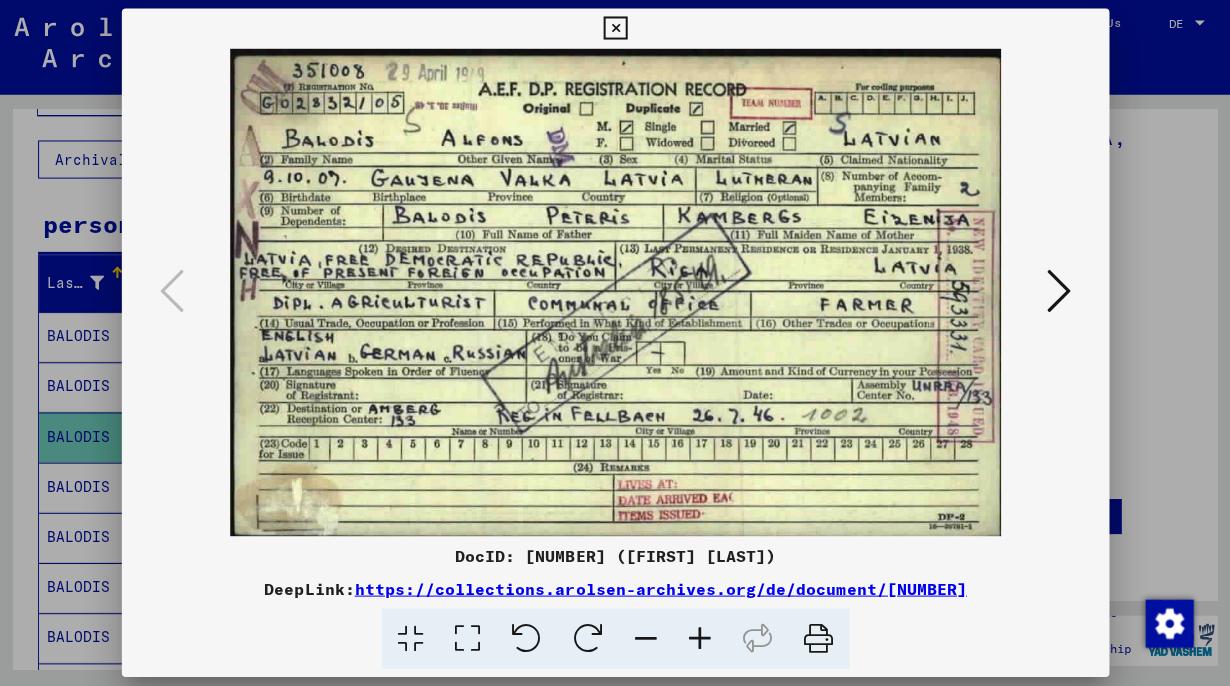 click at bounding box center [614, 30] 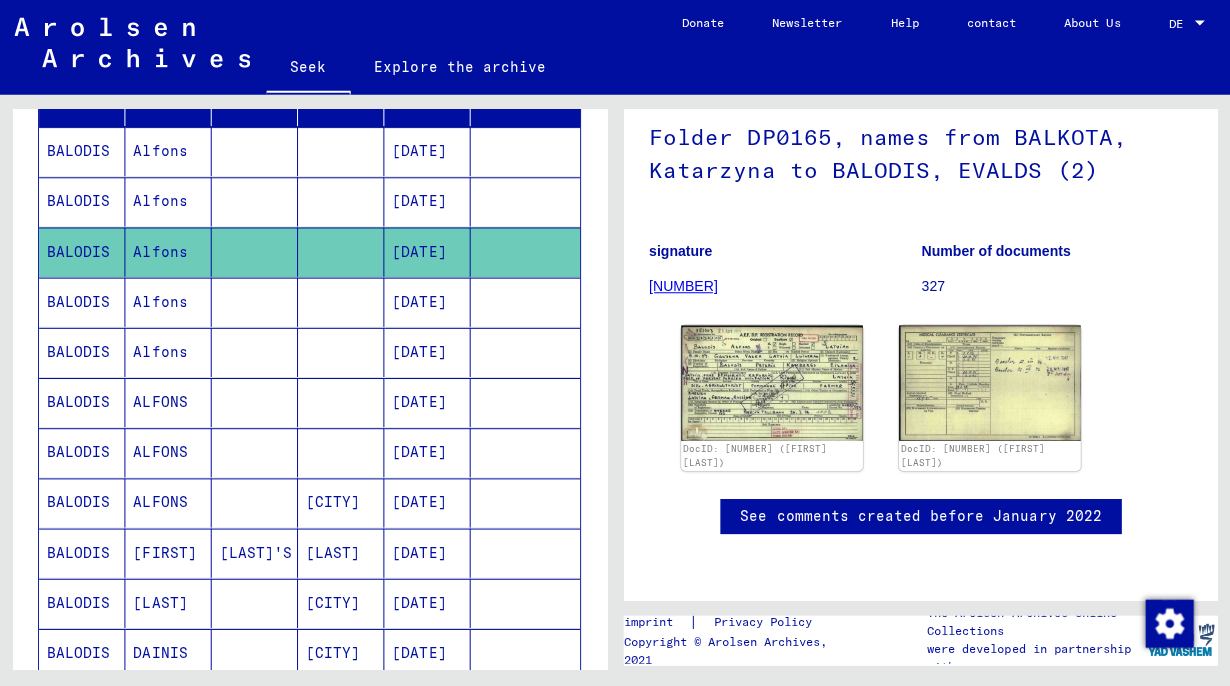 scroll, scrollTop: 275, scrollLeft: 0, axis: vertical 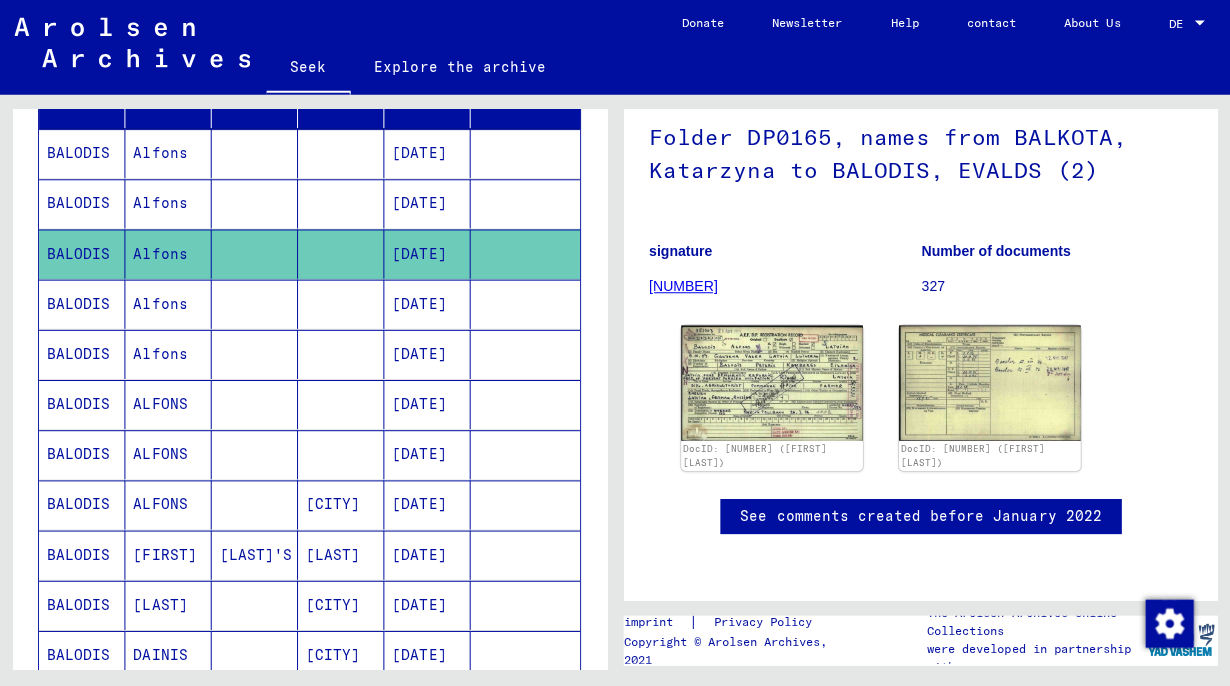 click on "BALODIS" at bounding box center [80, 354] 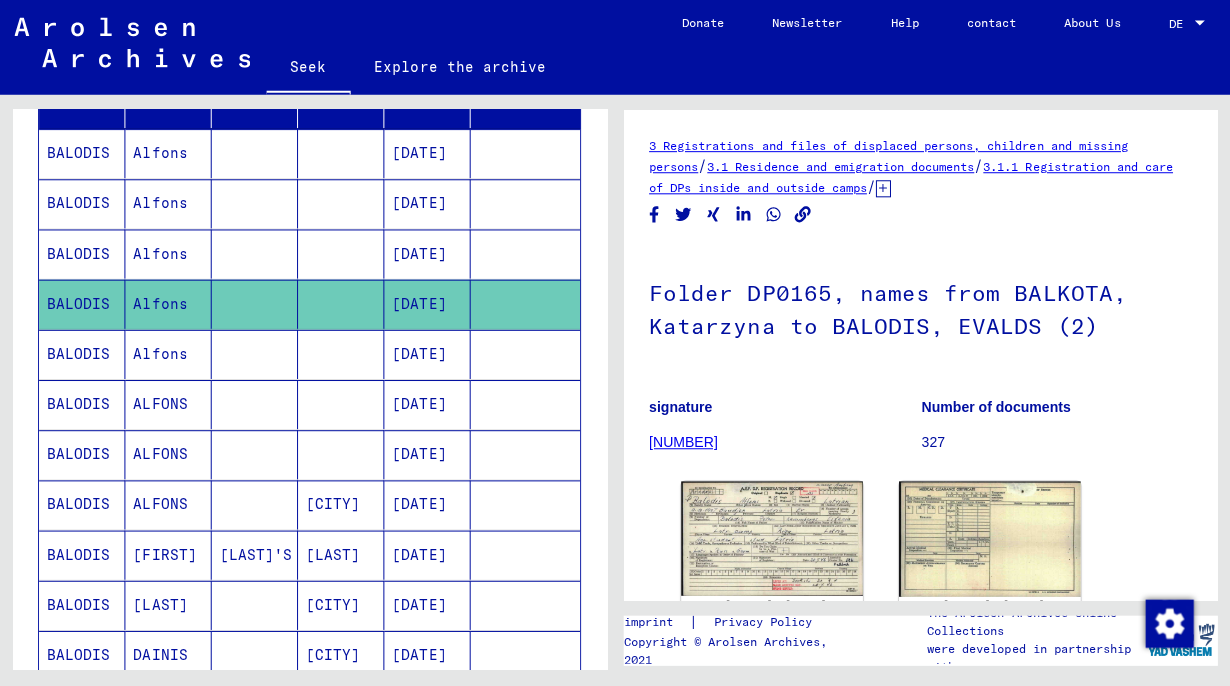 scroll, scrollTop: 0, scrollLeft: 0, axis: both 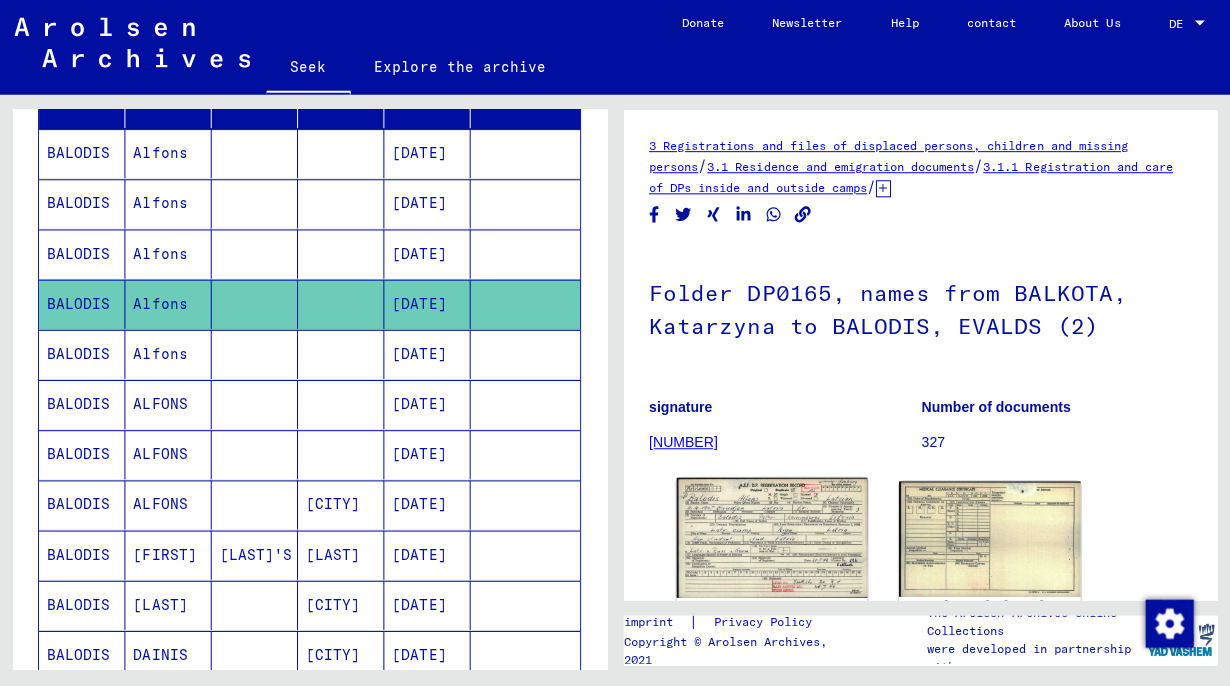 click 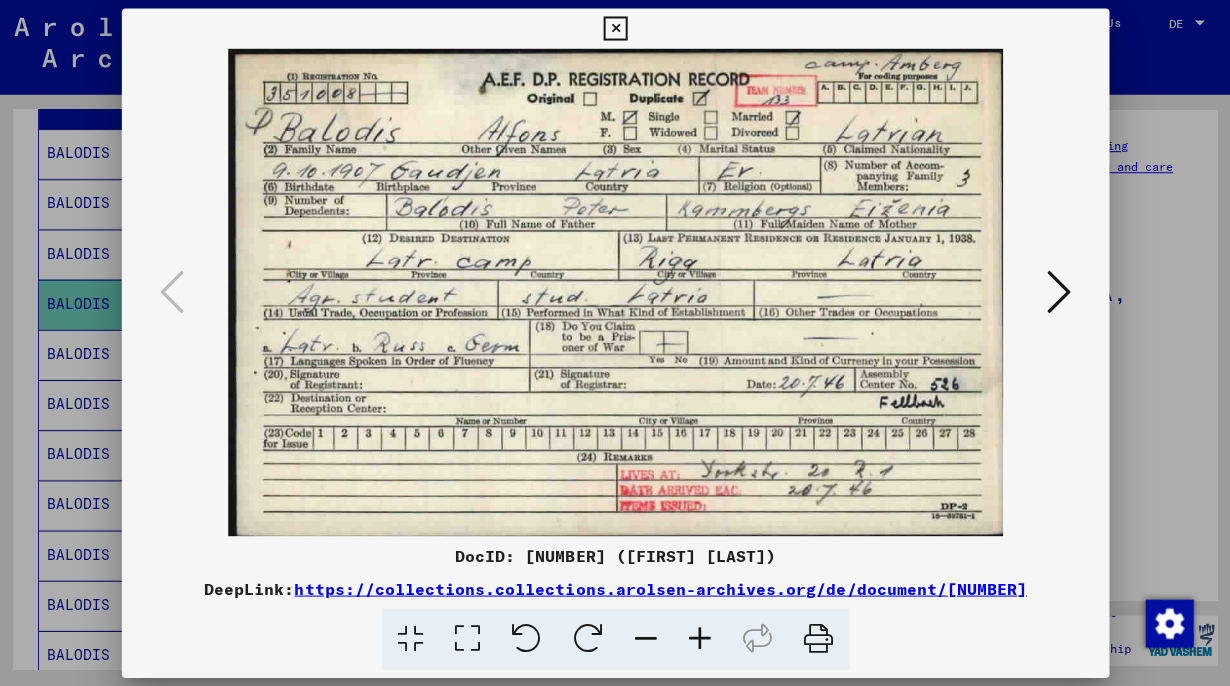 click on "DocID: [NUMBER] ([FIRST] [LAST])  DeepLink:  https://collections.arolsen-archives.org/de/document/[NUMBER]" at bounding box center (615, 339) 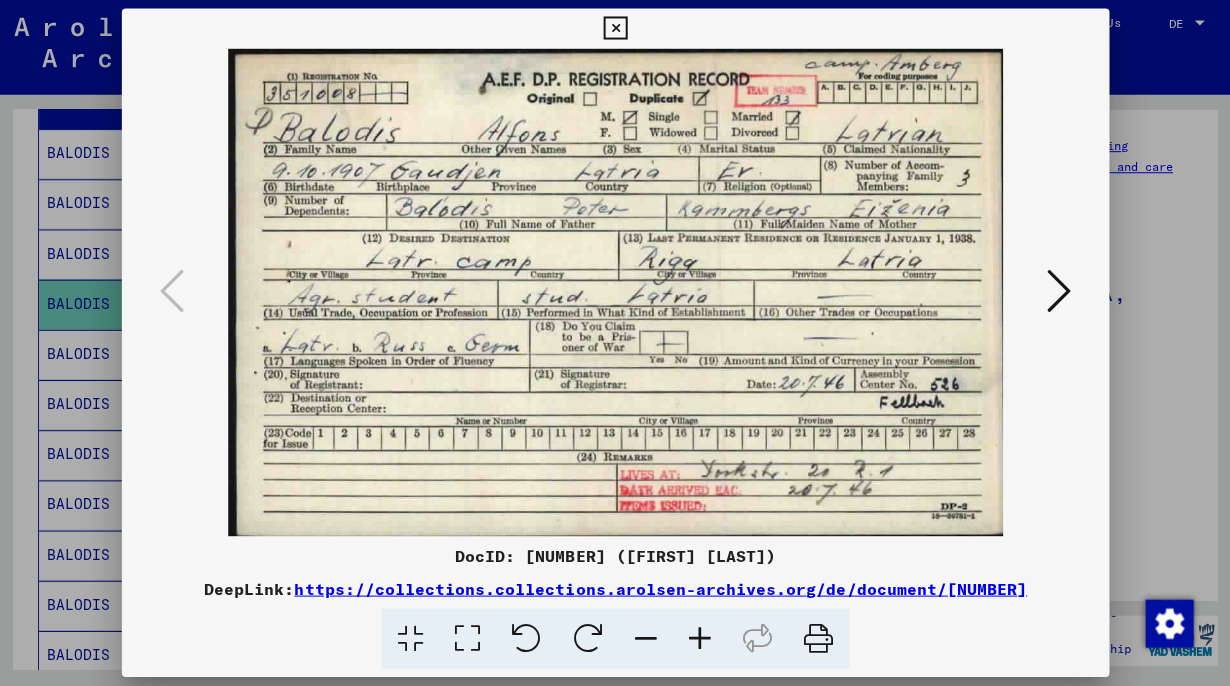 click at bounding box center (614, 30) 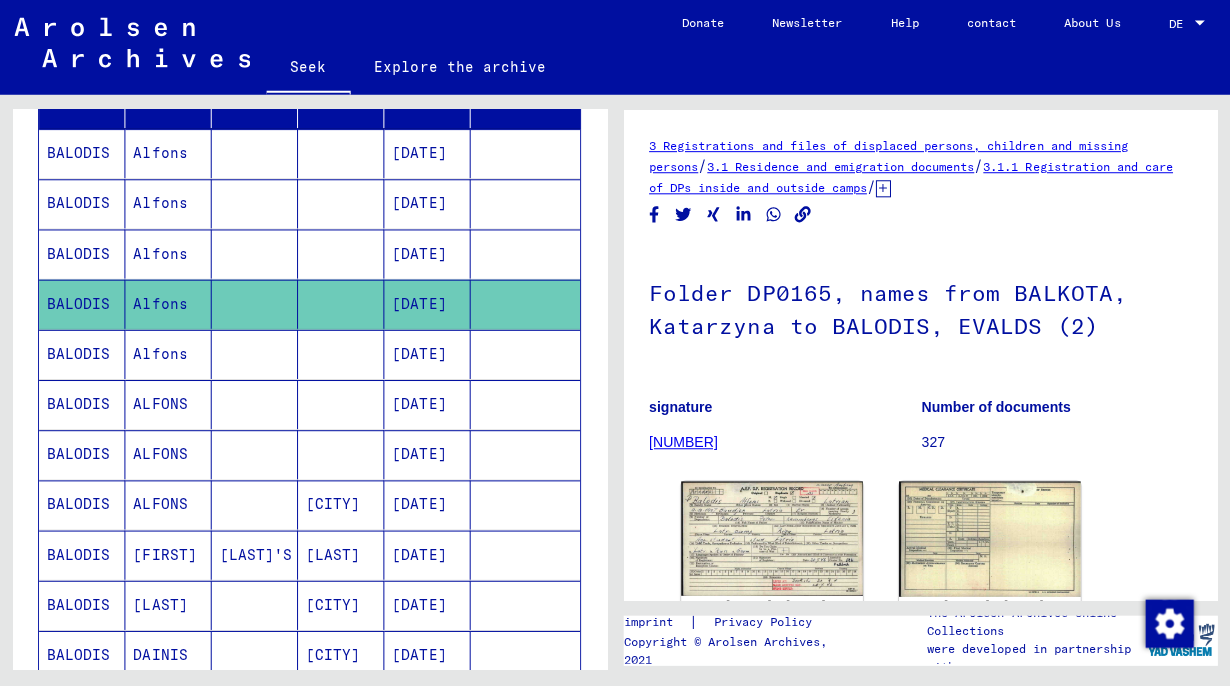 click on "BALODIS" at bounding box center (80, 404) 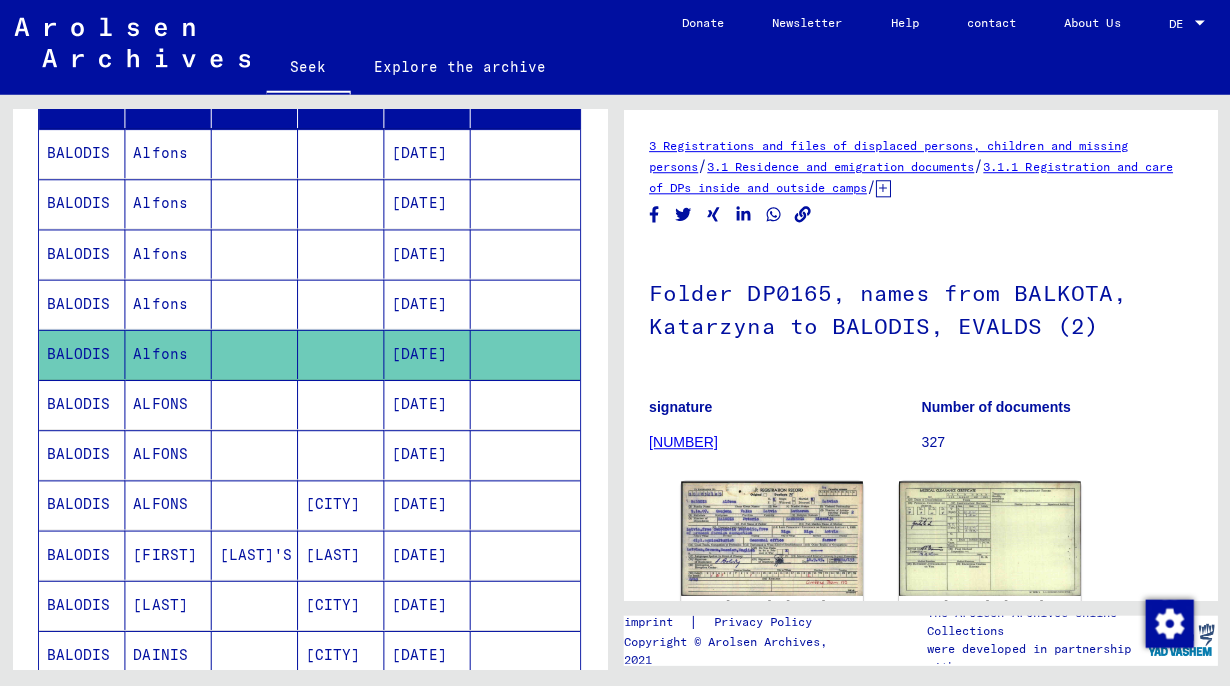 scroll, scrollTop: 0, scrollLeft: 0, axis: both 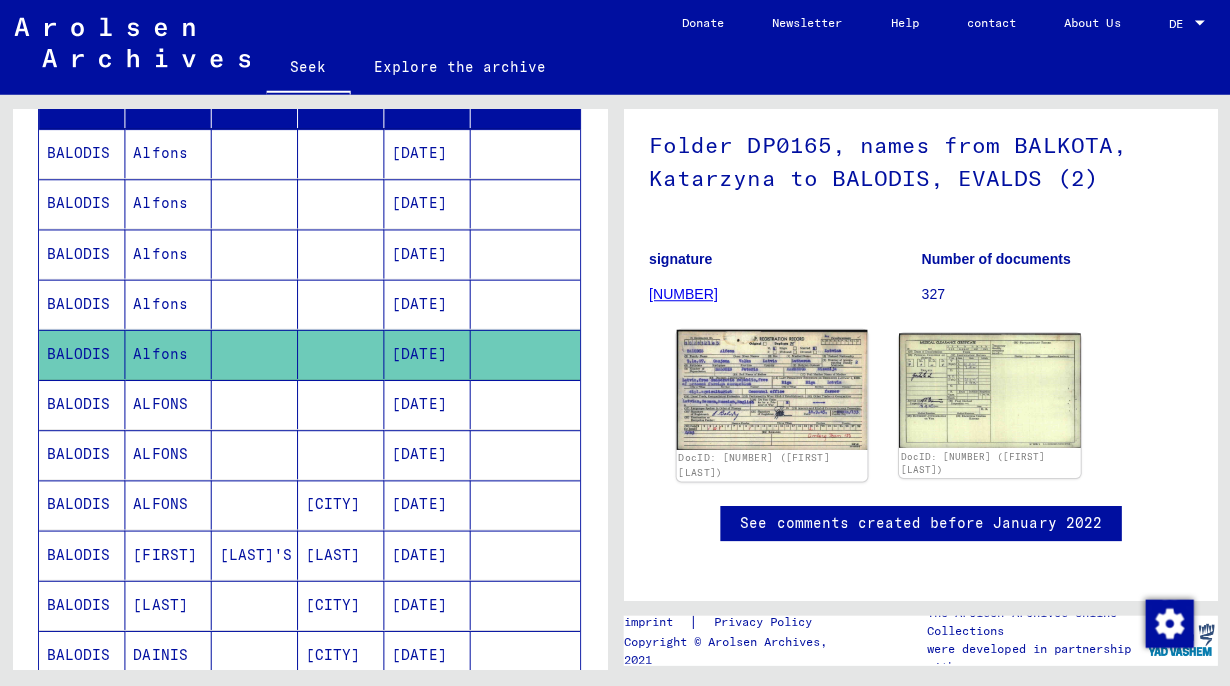 click 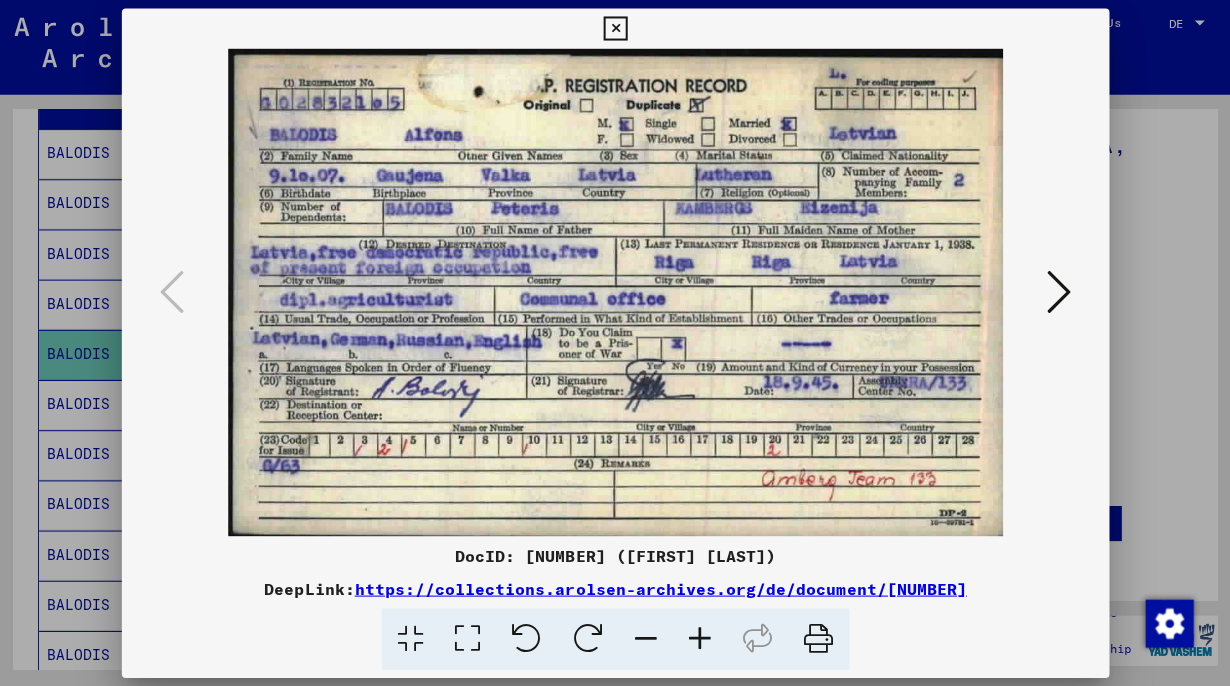 click at bounding box center (615, 293) 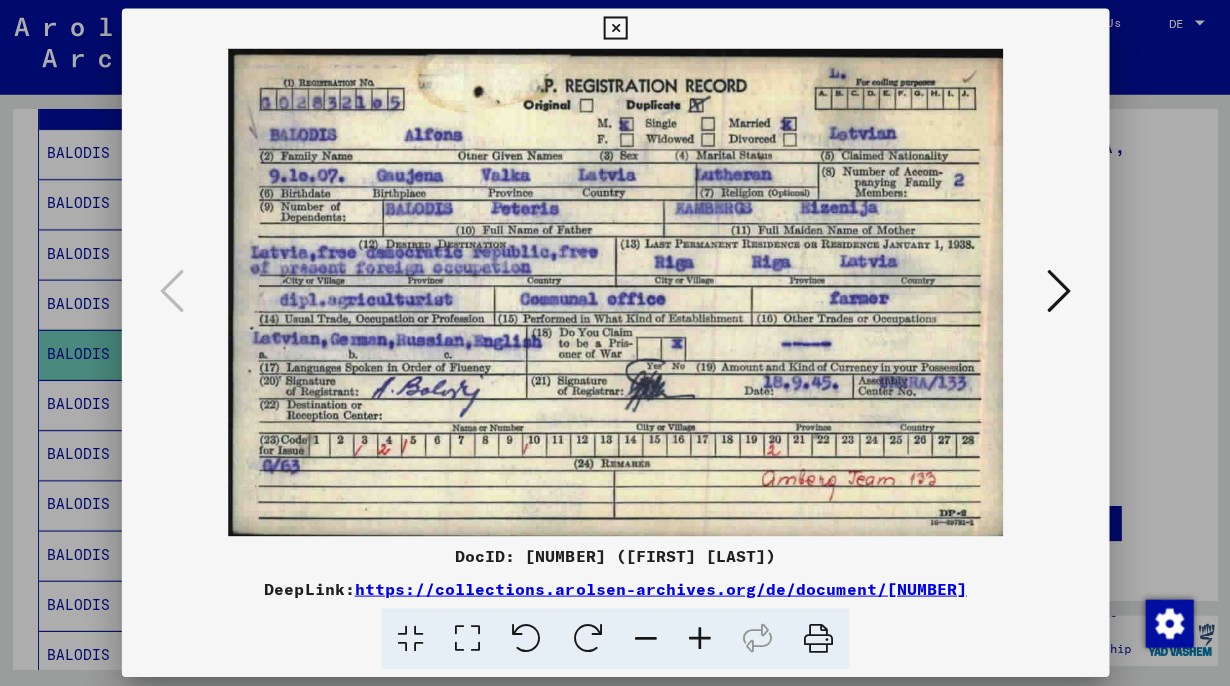click at bounding box center [614, 30] 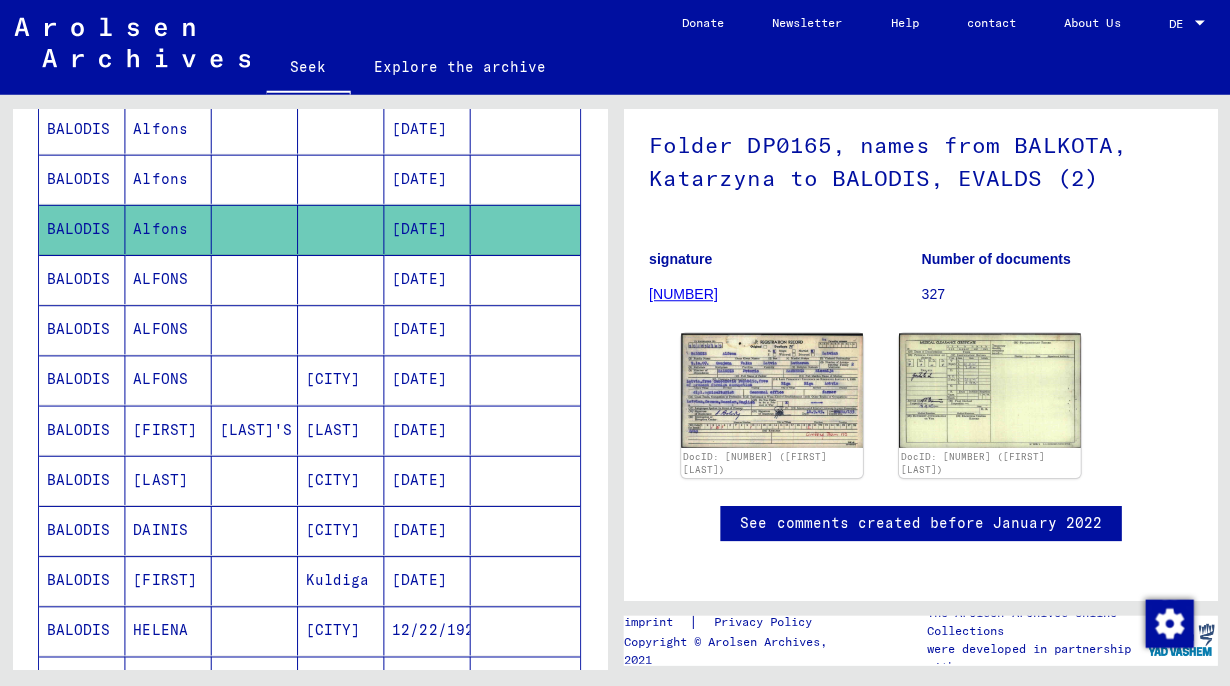 scroll, scrollTop: 404, scrollLeft: 0, axis: vertical 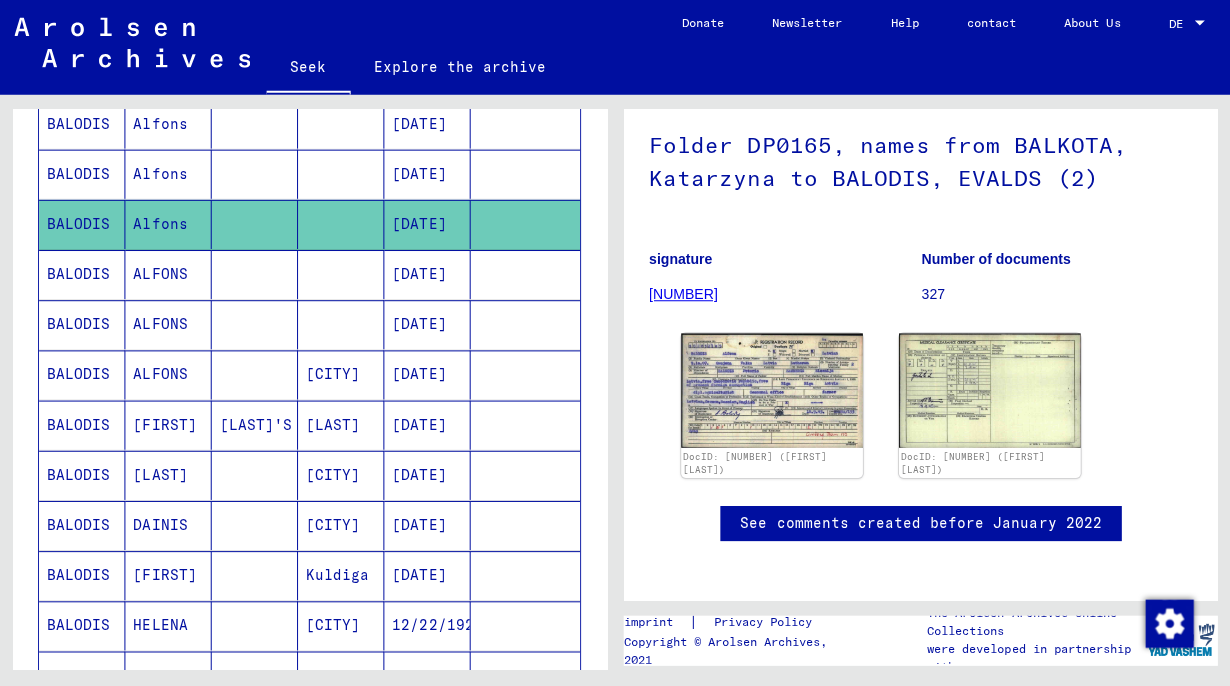 click on "BALODIS" at bounding box center [80, 325] 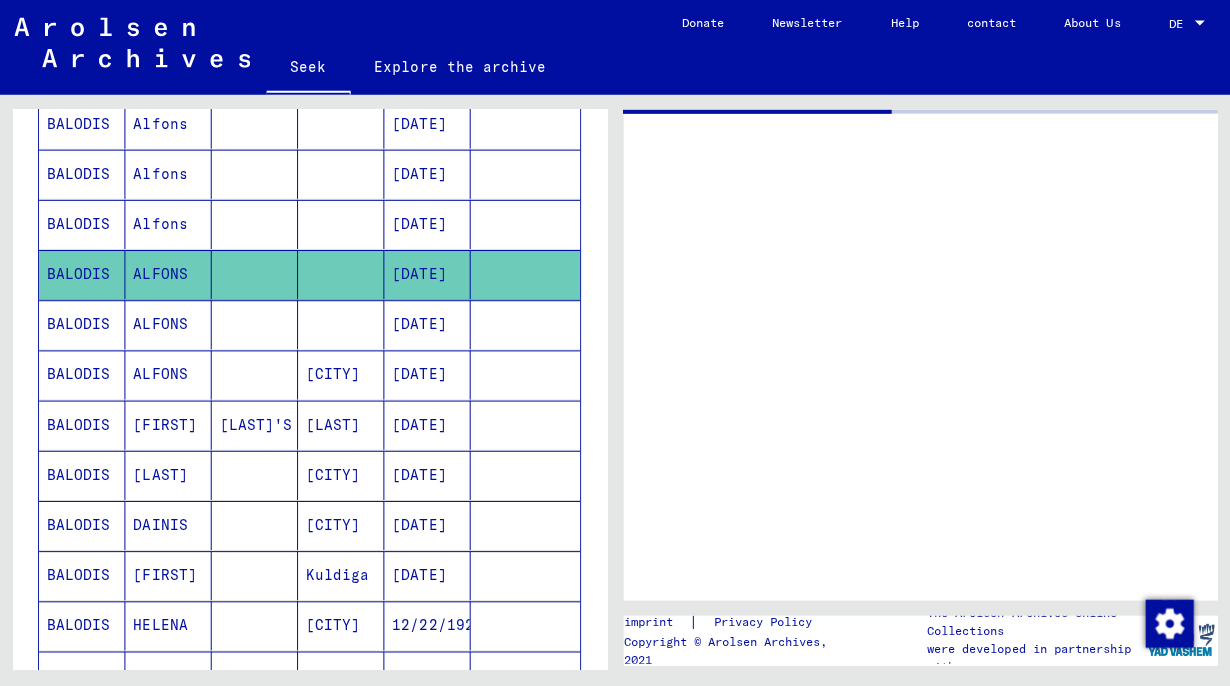 scroll, scrollTop: 0, scrollLeft: 0, axis: both 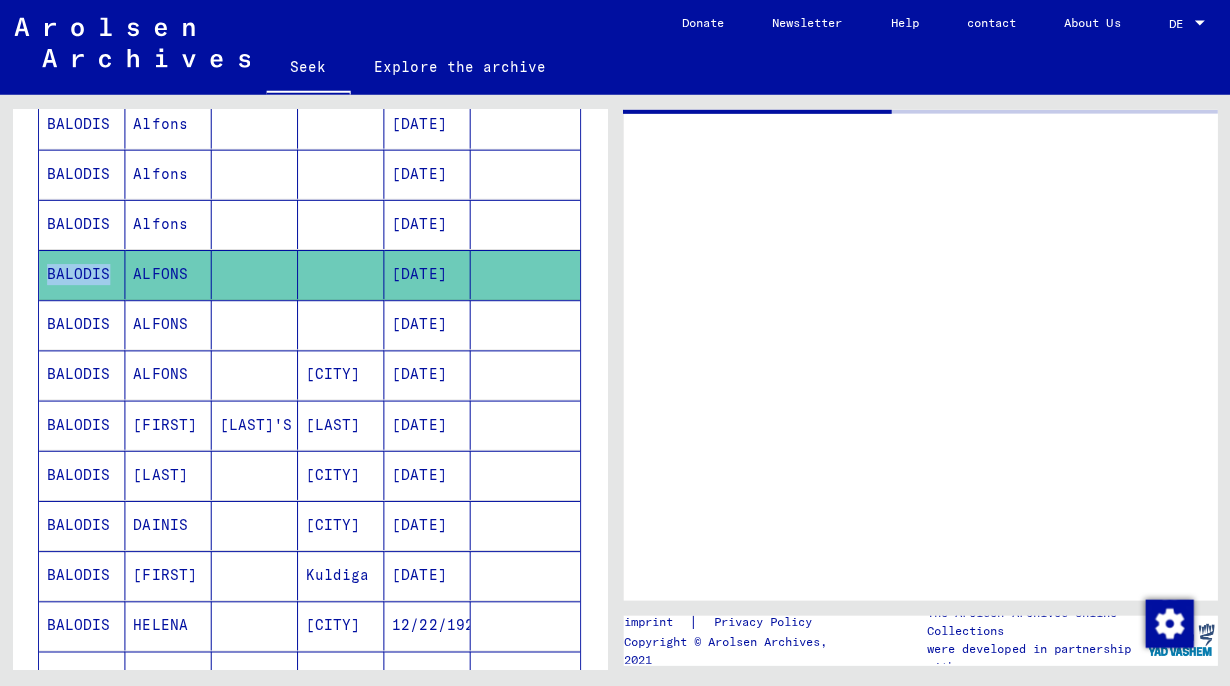 click on "BALODIS" 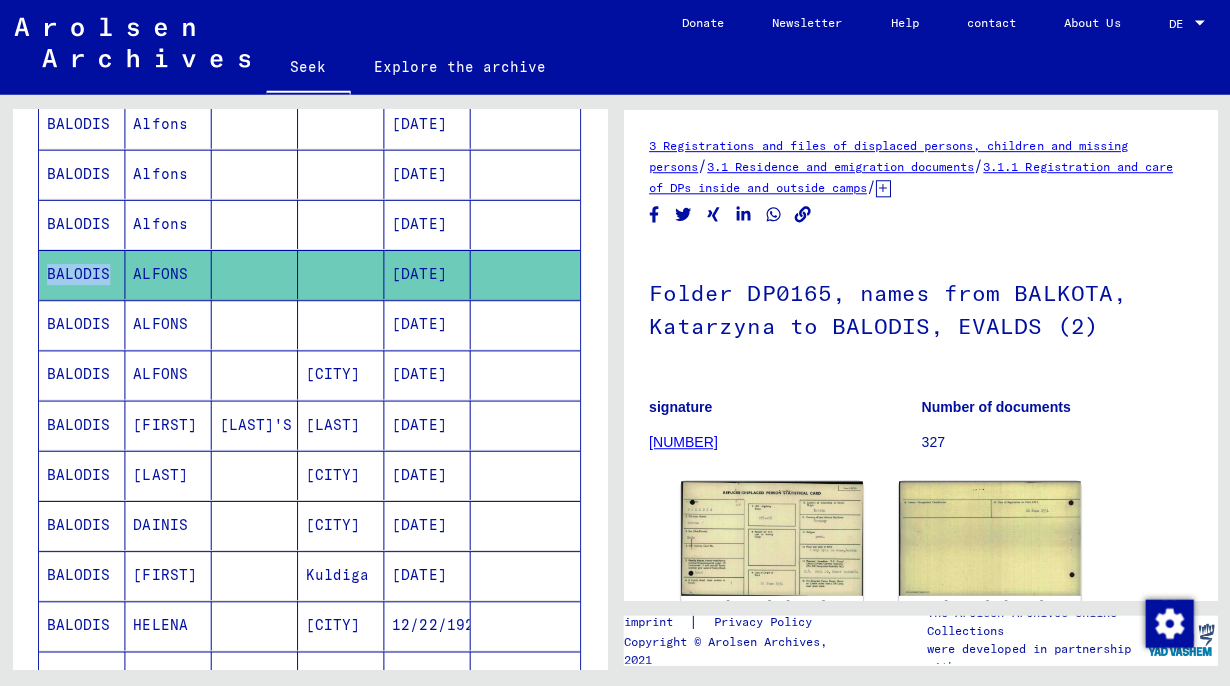 scroll, scrollTop: 0, scrollLeft: 0, axis: both 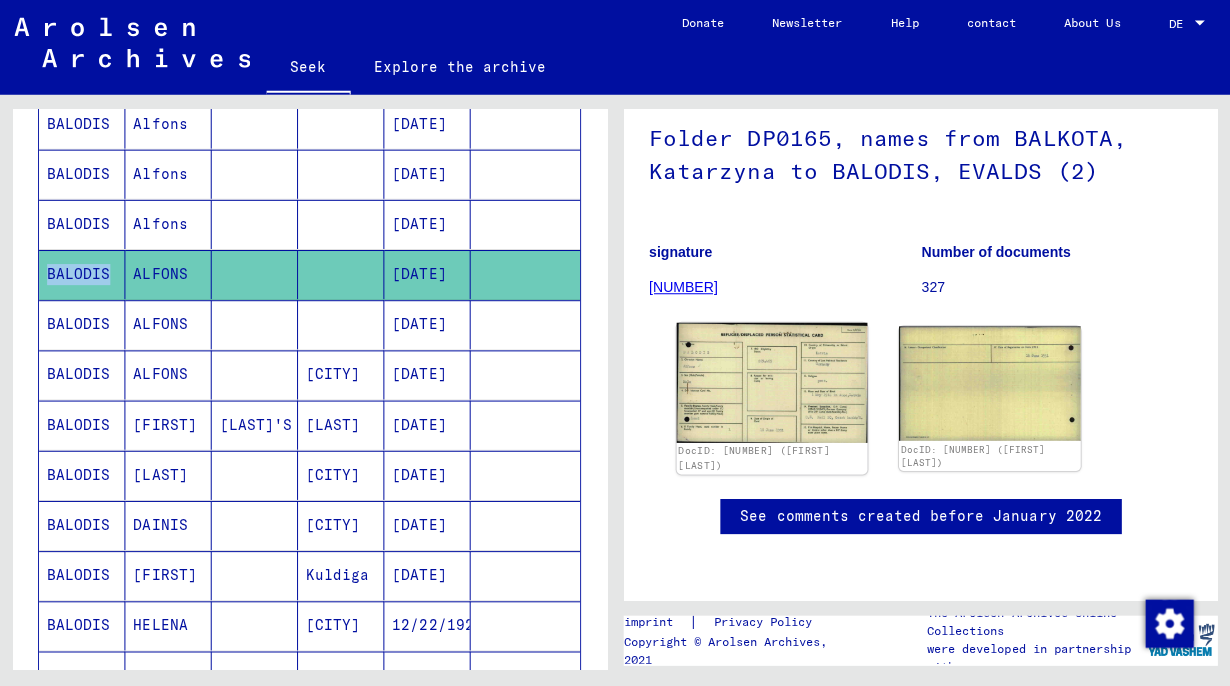 click 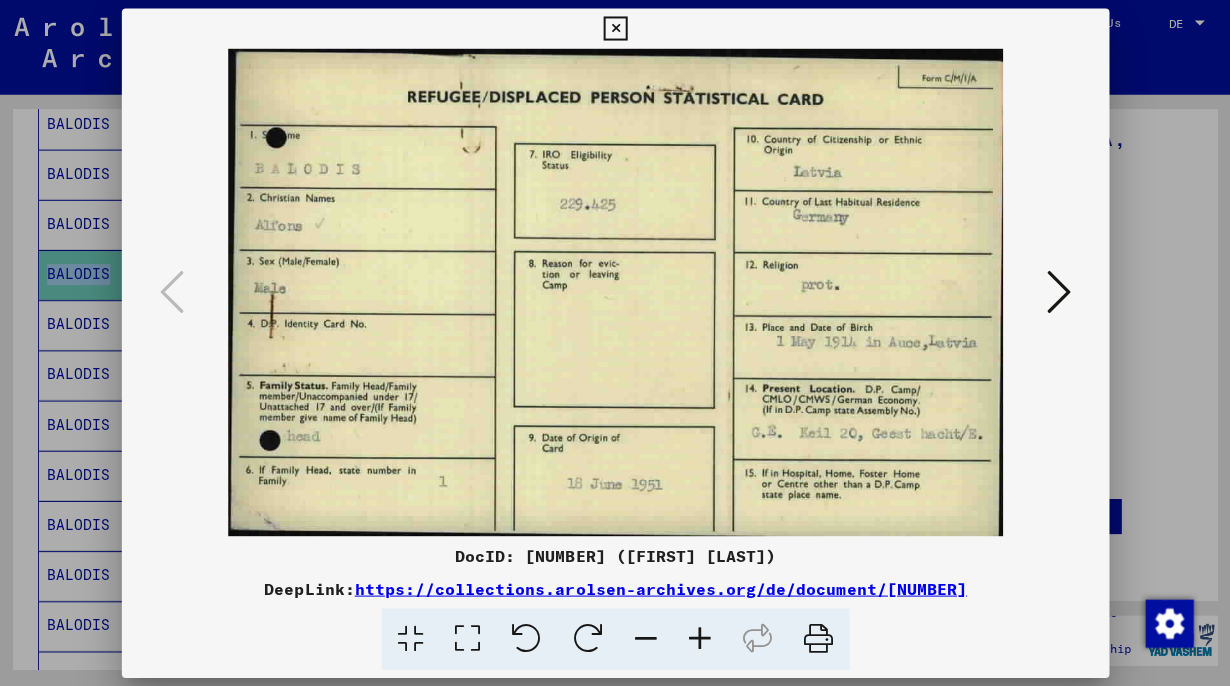 click at bounding box center [615, 293] 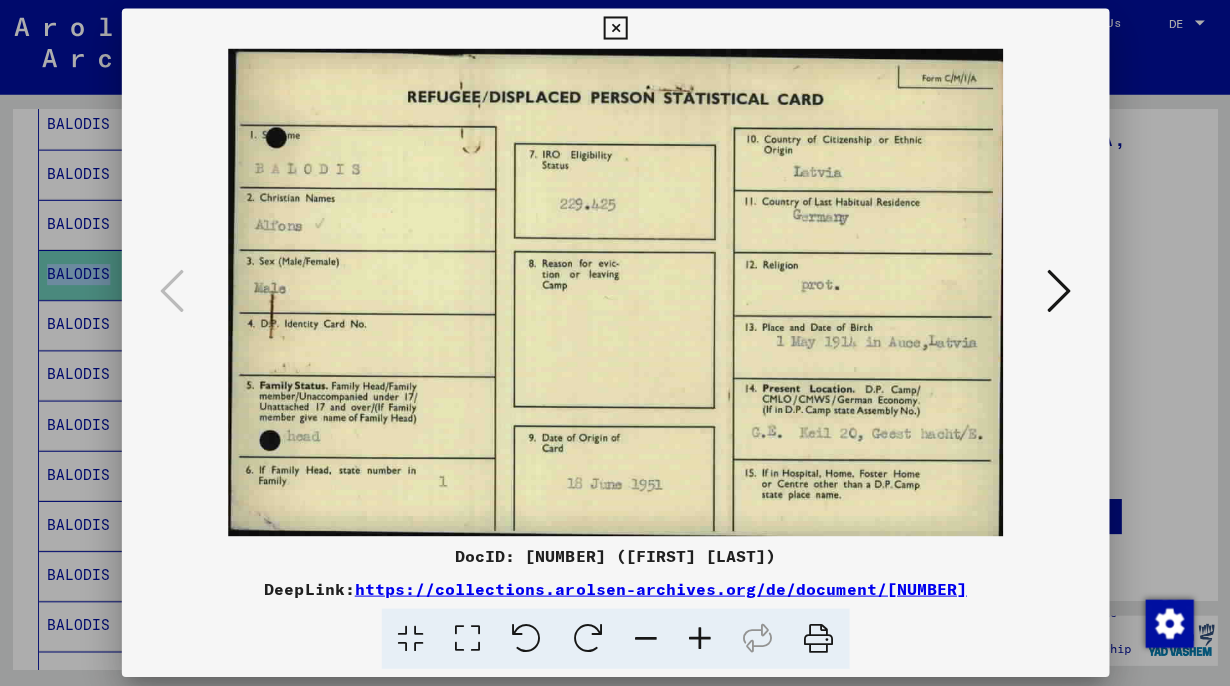 scroll, scrollTop: 0, scrollLeft: 0, axis: both 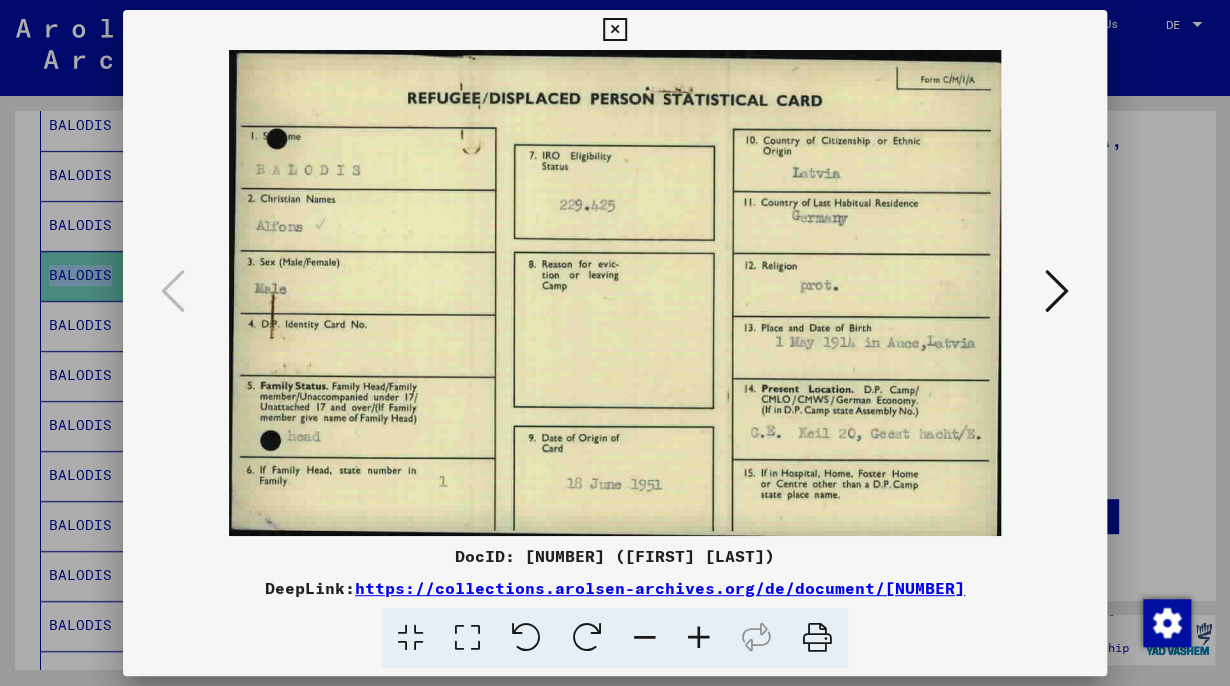 click at bounding box center [614, 30] 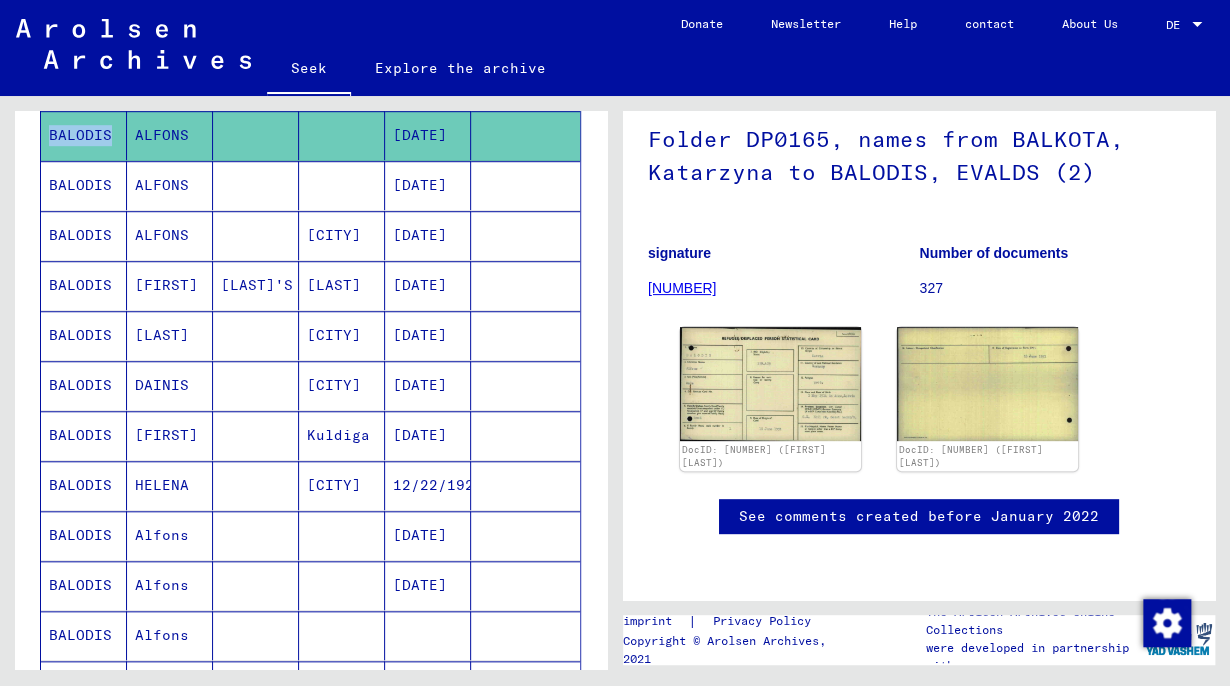 scroll, scrollTop: 544, scrollLeft: 0, axis: vertical 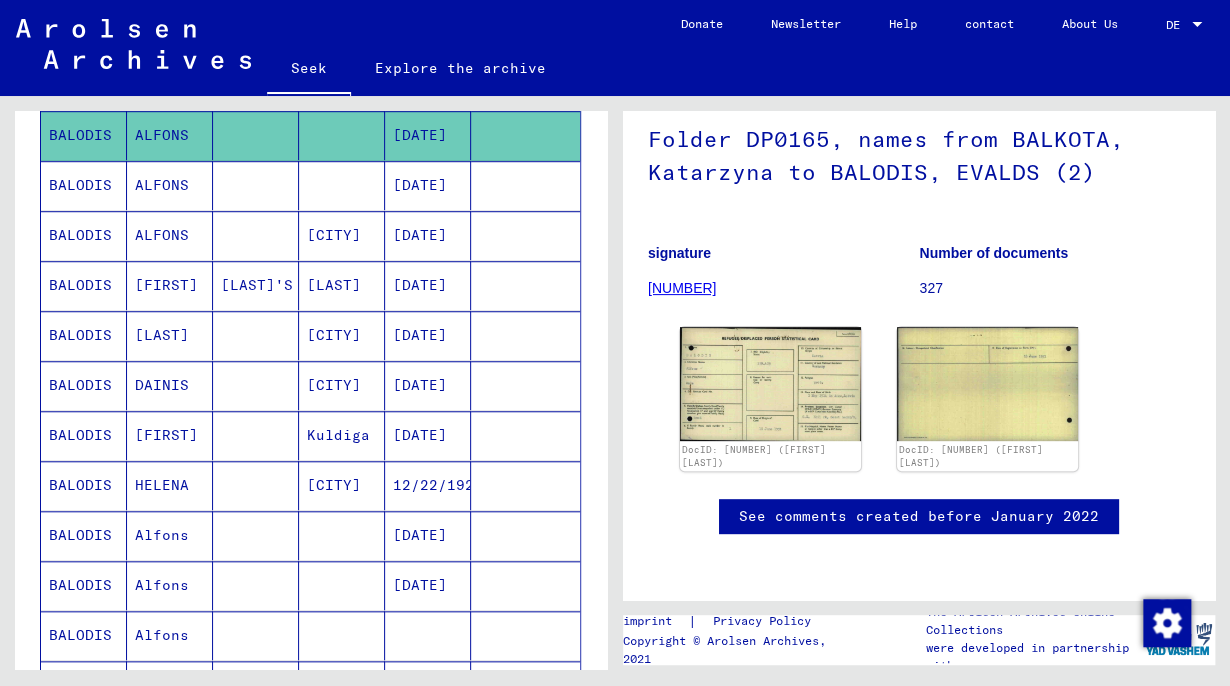 click on "BALODIS" at bounding box center (80, 335) 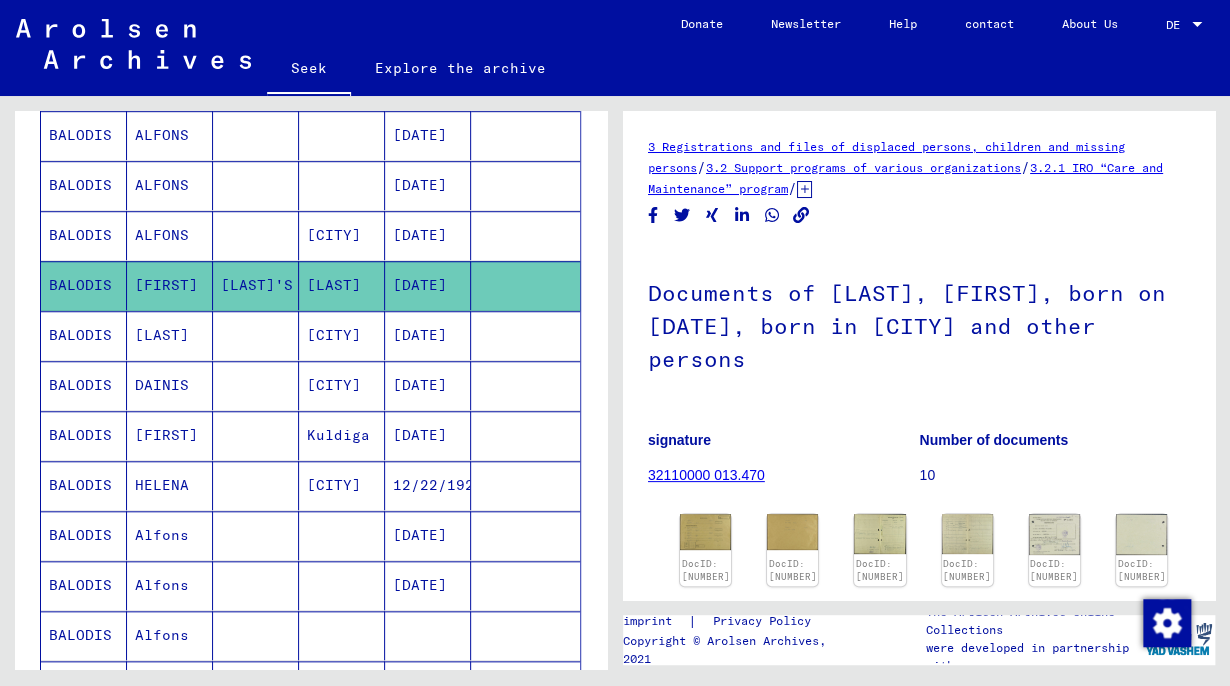 scroll, scrollTop: 0, scrollLeft: 0, axis: both 